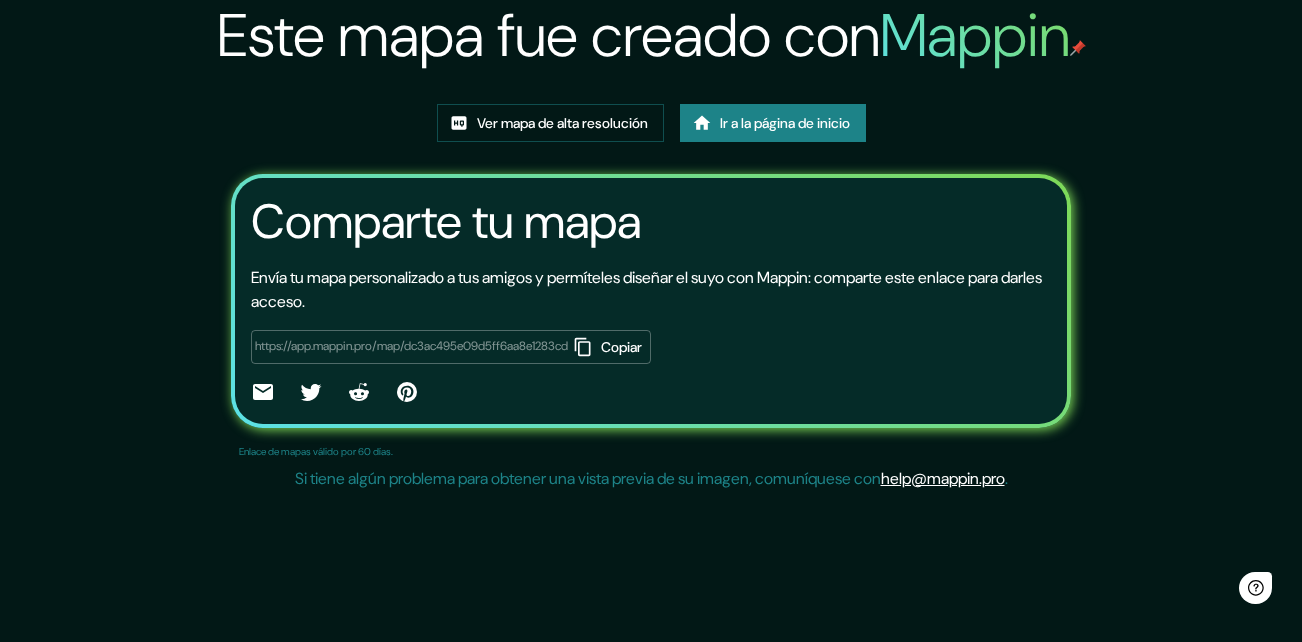 scroll, scrollTop: 0, scrollLeft: 0, axis: both 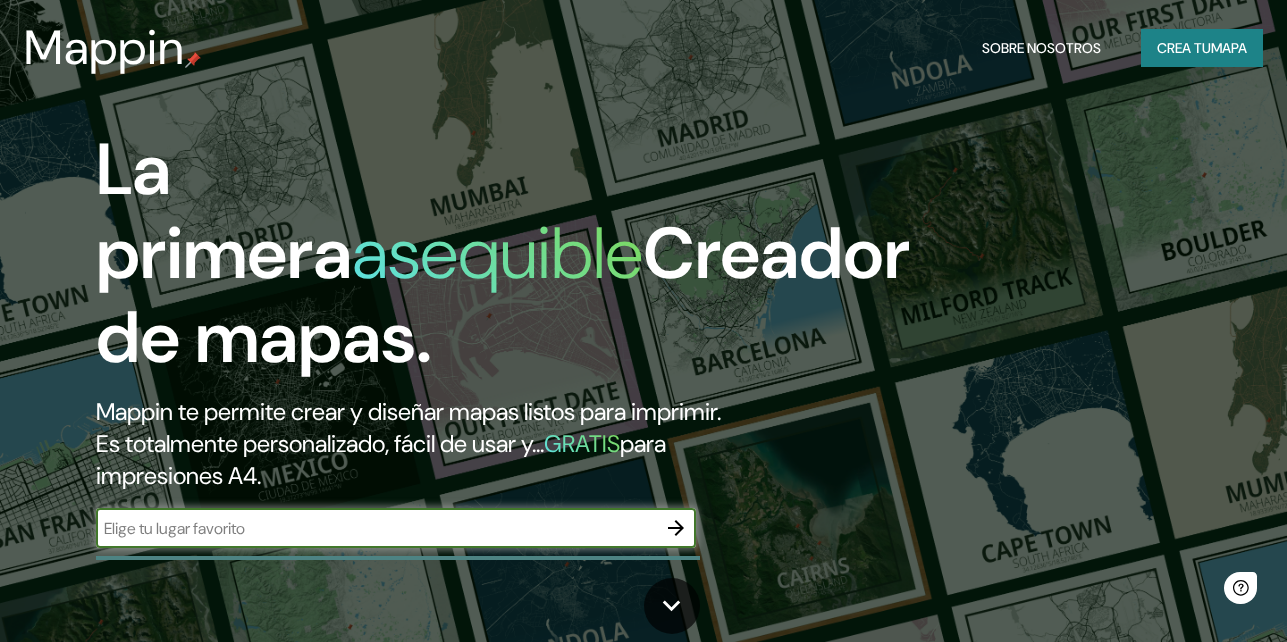 click at bounding box center (376, 528) 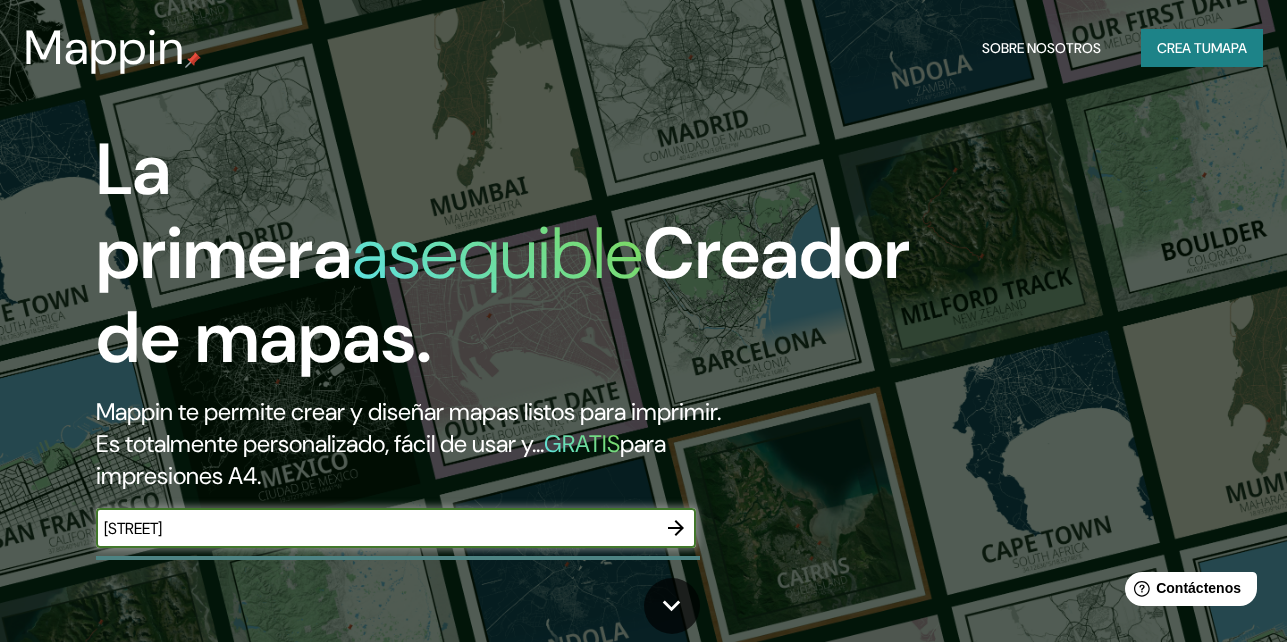 type on "[STREET]" 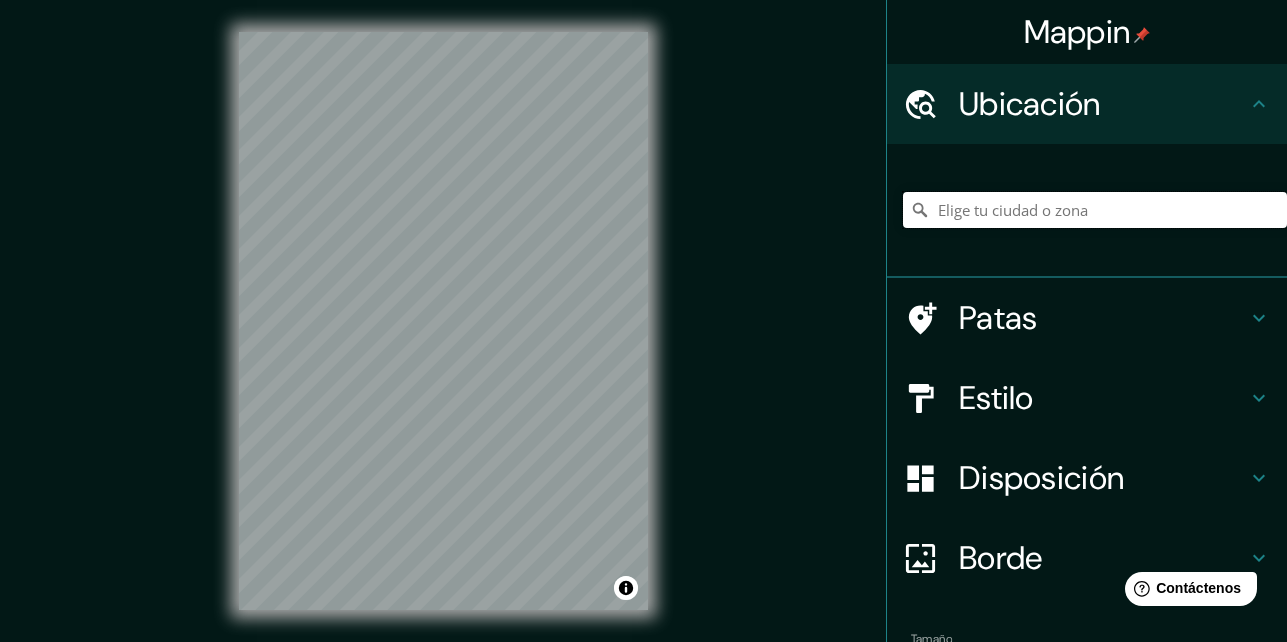 click at bounding box center [1095, 210] 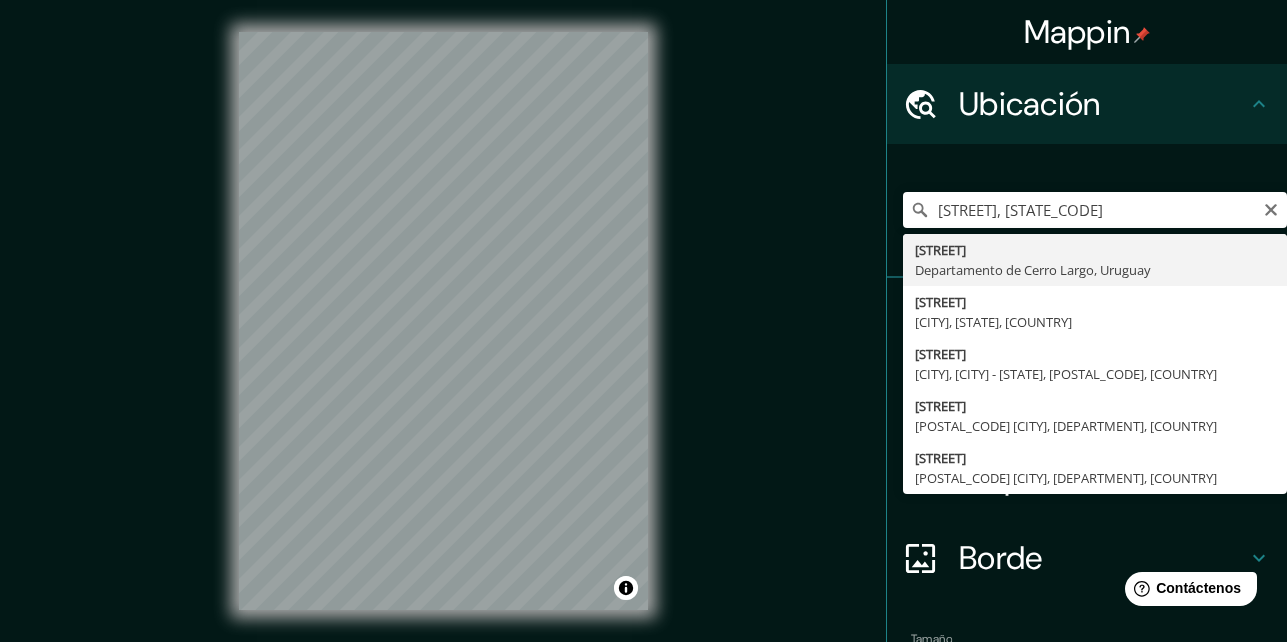 type on "[STREET], [DEPARTMENT], [COUNTRY]" 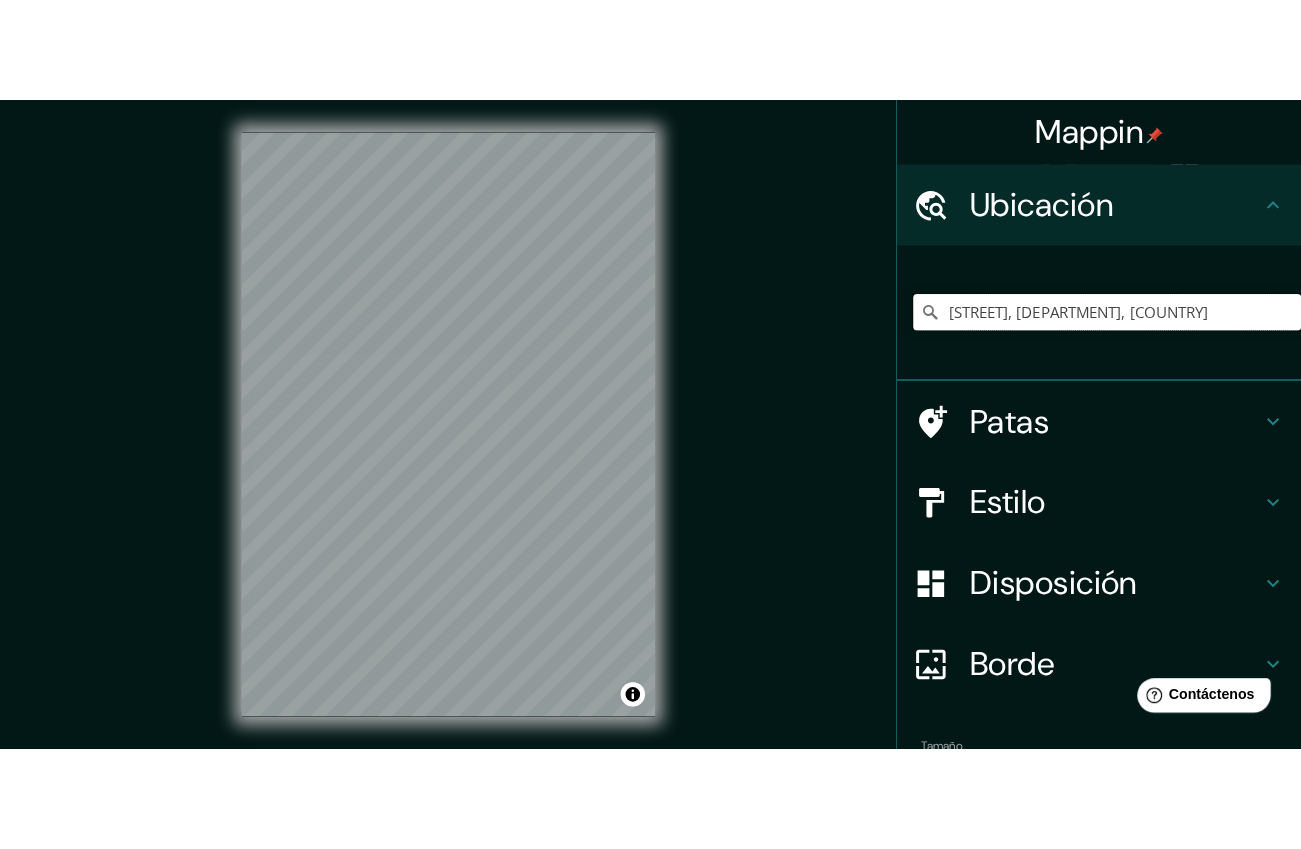 scroll, scrollTop: 0, scrollLeft: 0, axis: both 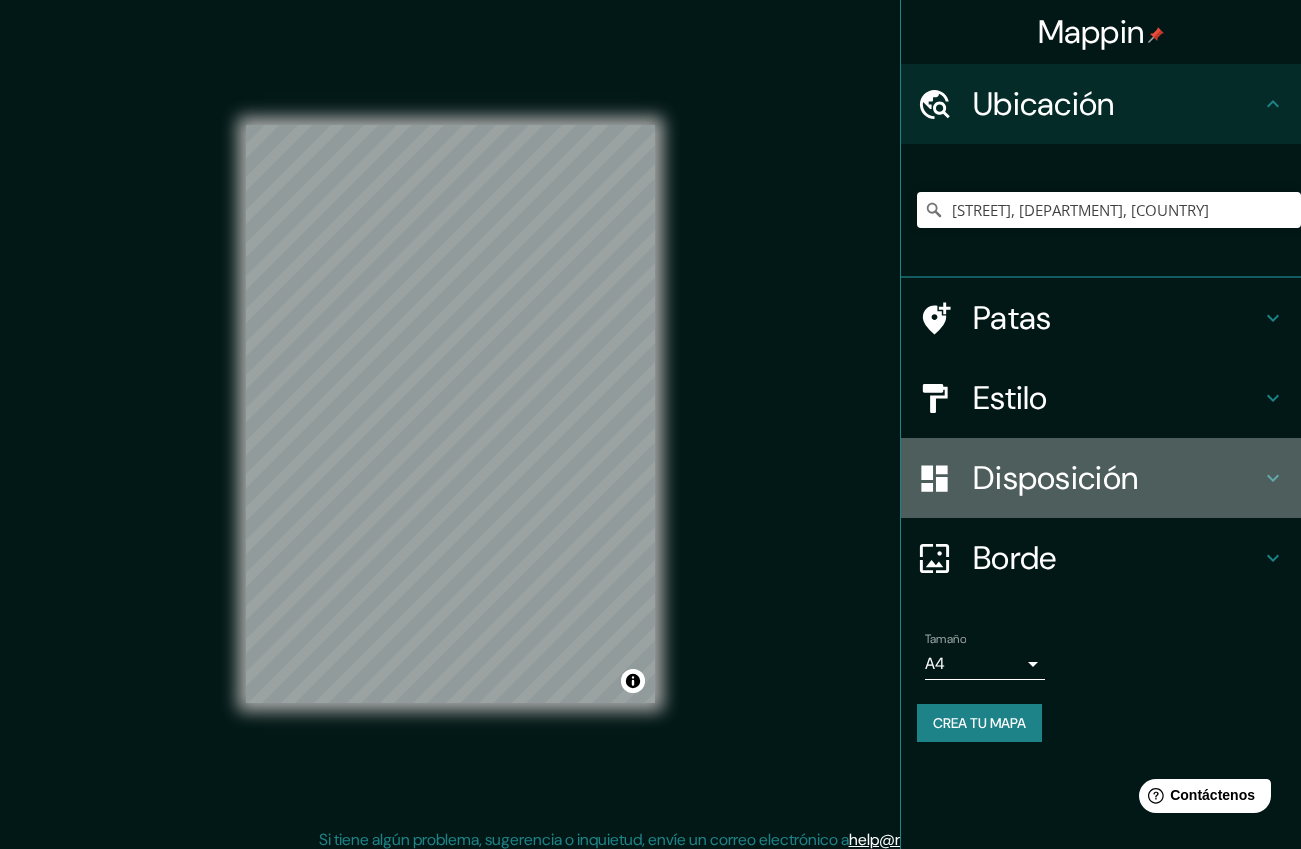 click on "Disposición" at bounding box center [1055, 478] 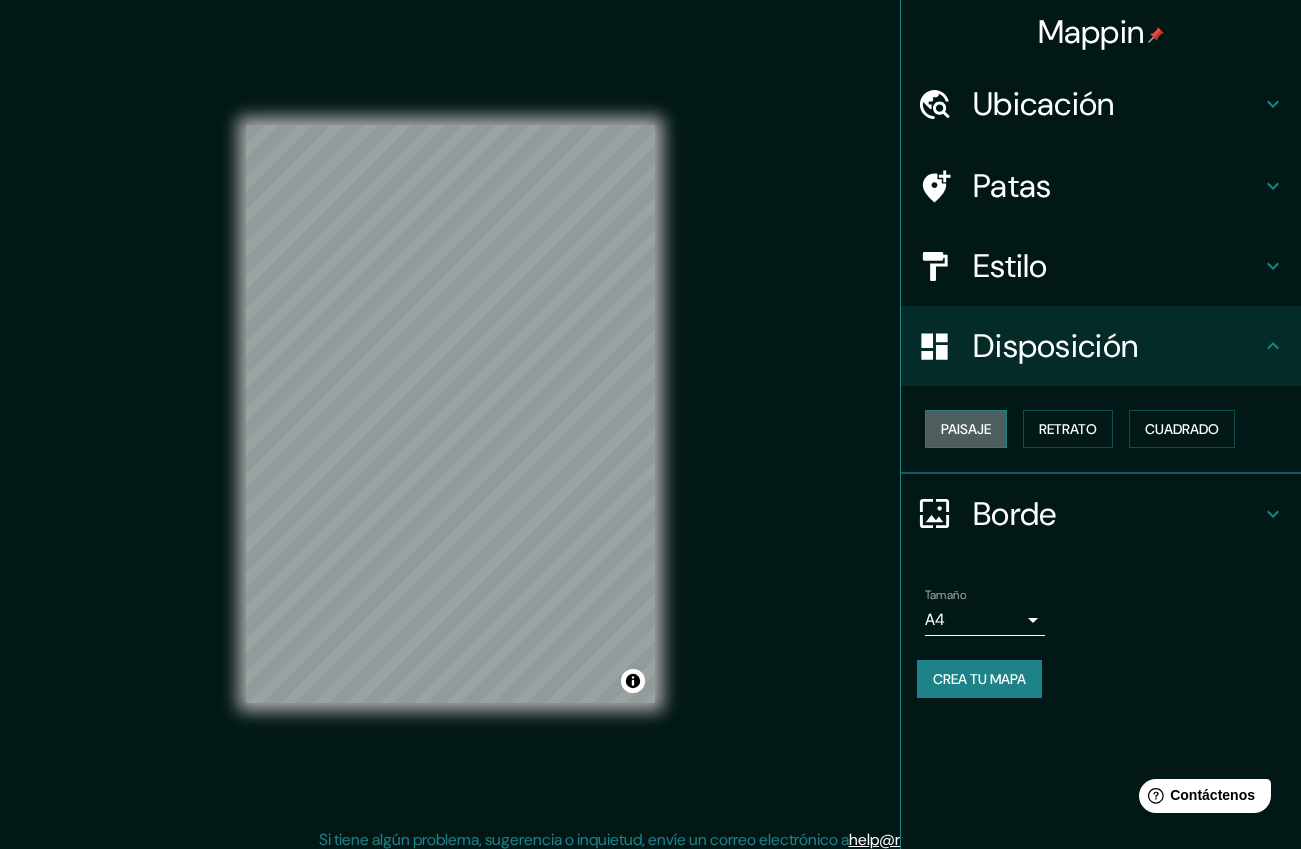 click on "Paisaje" at bounding box center [966, 429] 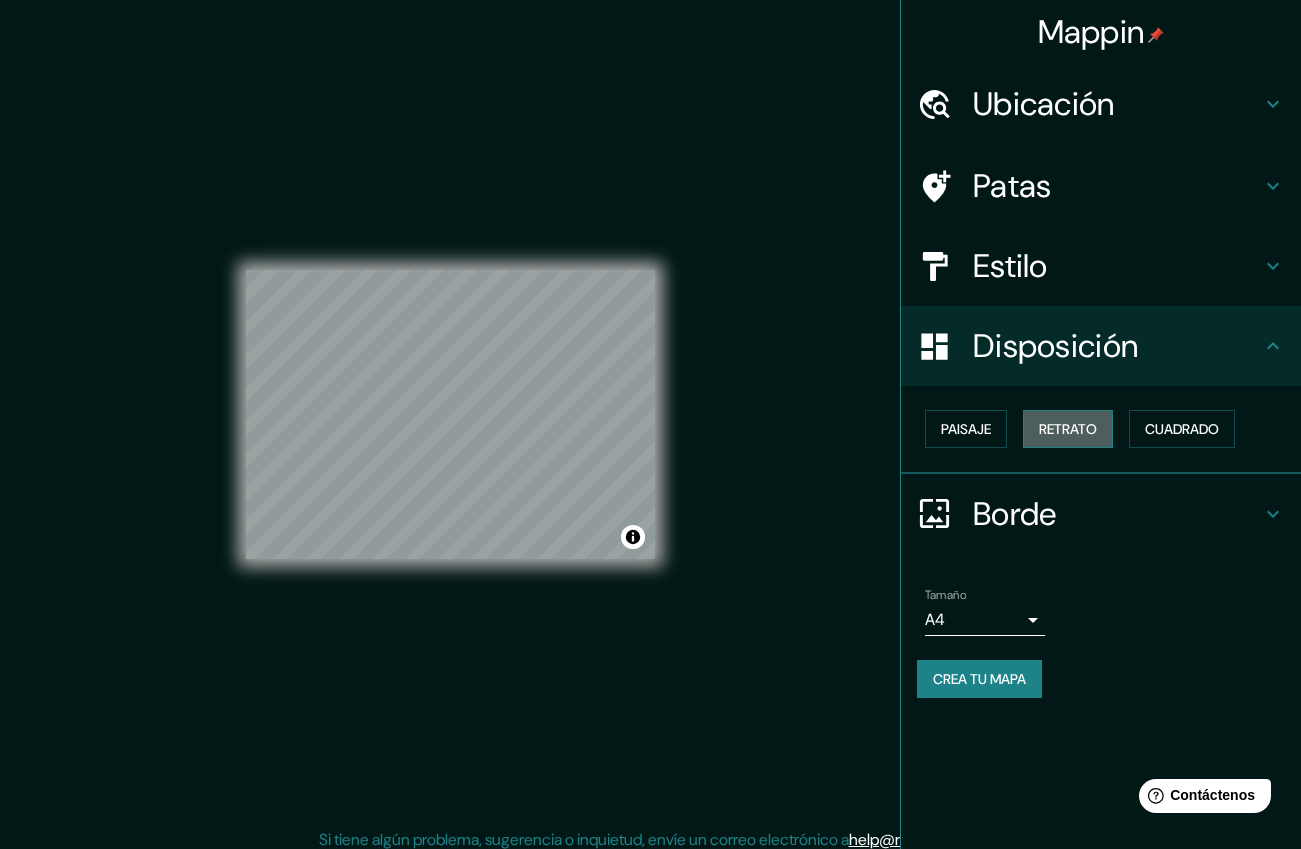 click on "Retrato" at bounding box center (1068, 429) 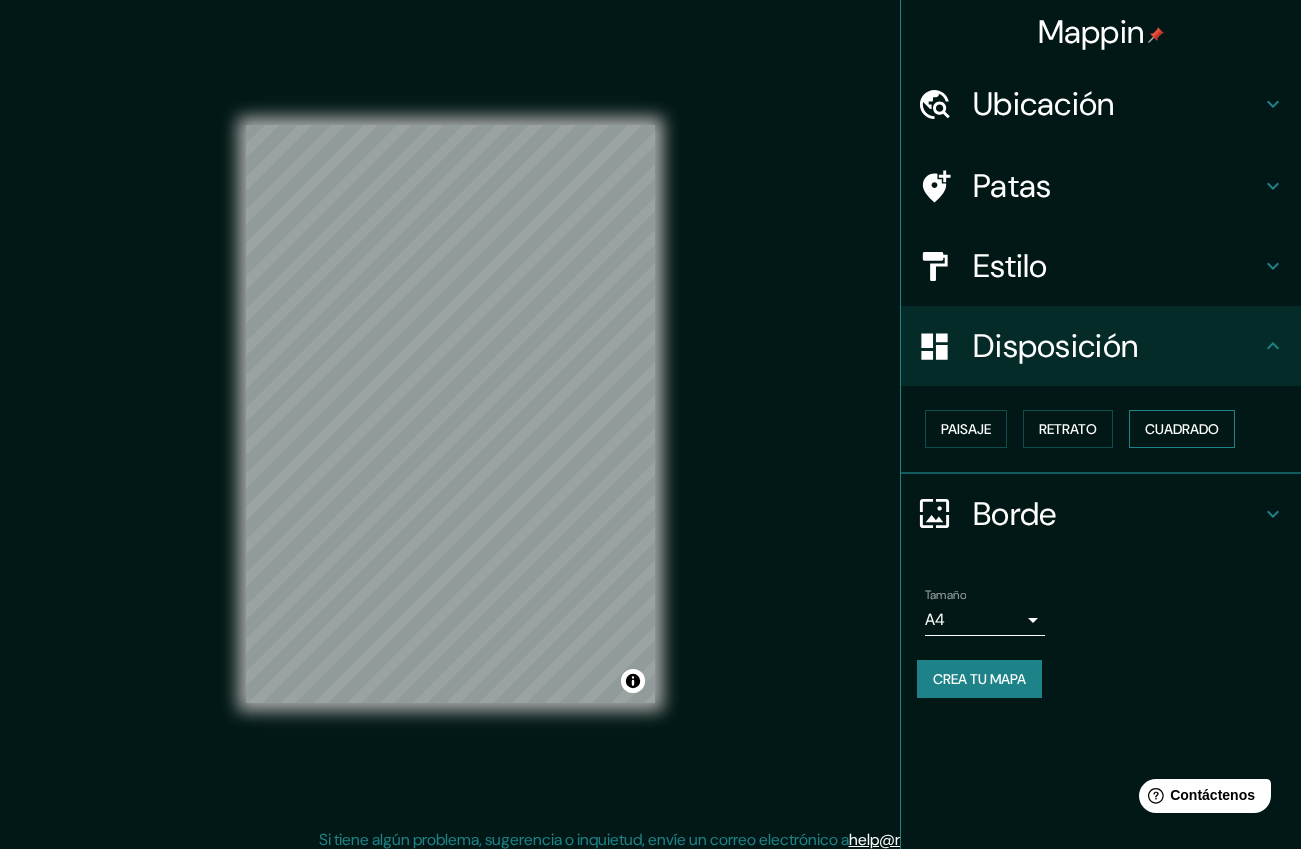 click on "Cuadrado" at bounding box center [1182, 429] 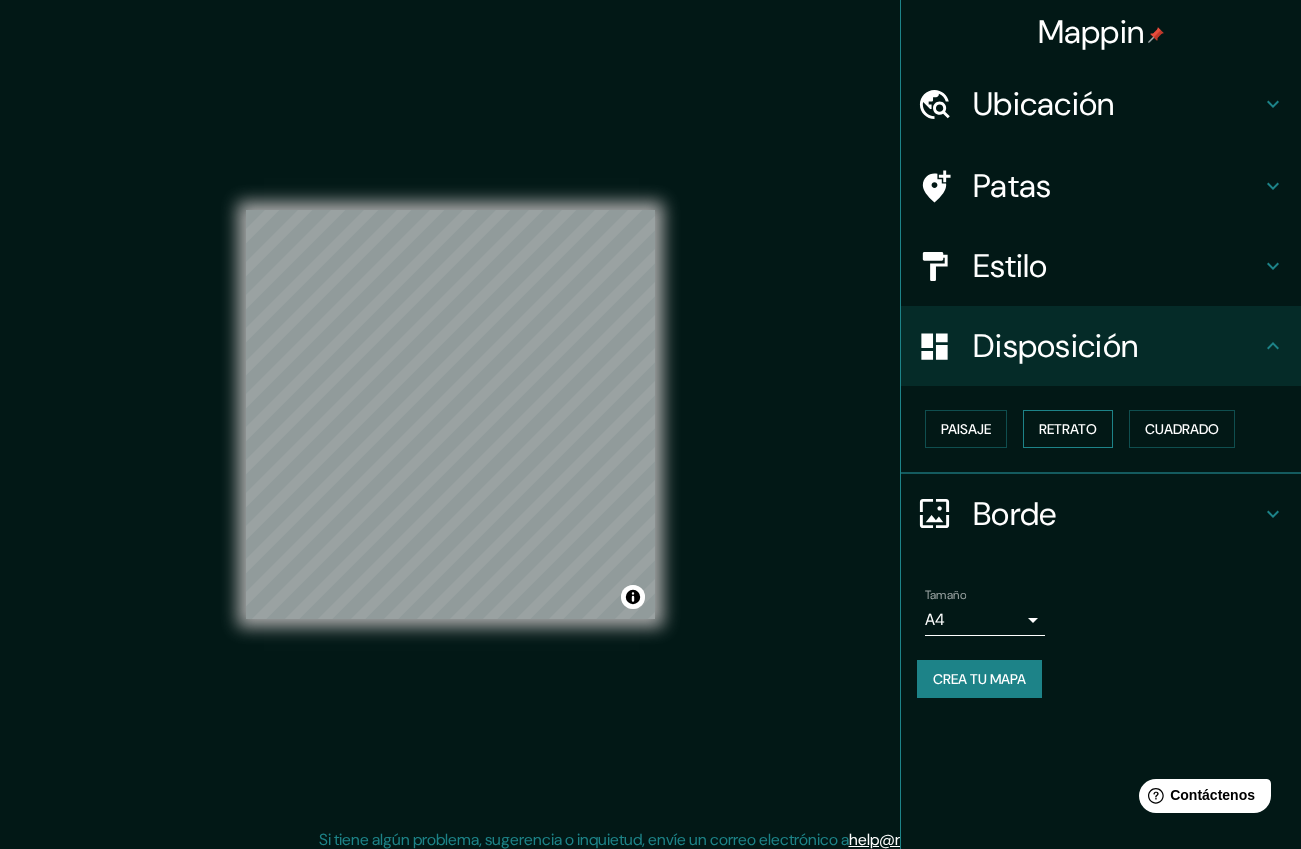 click on "Retrato" at bounding box center [1068, 429] 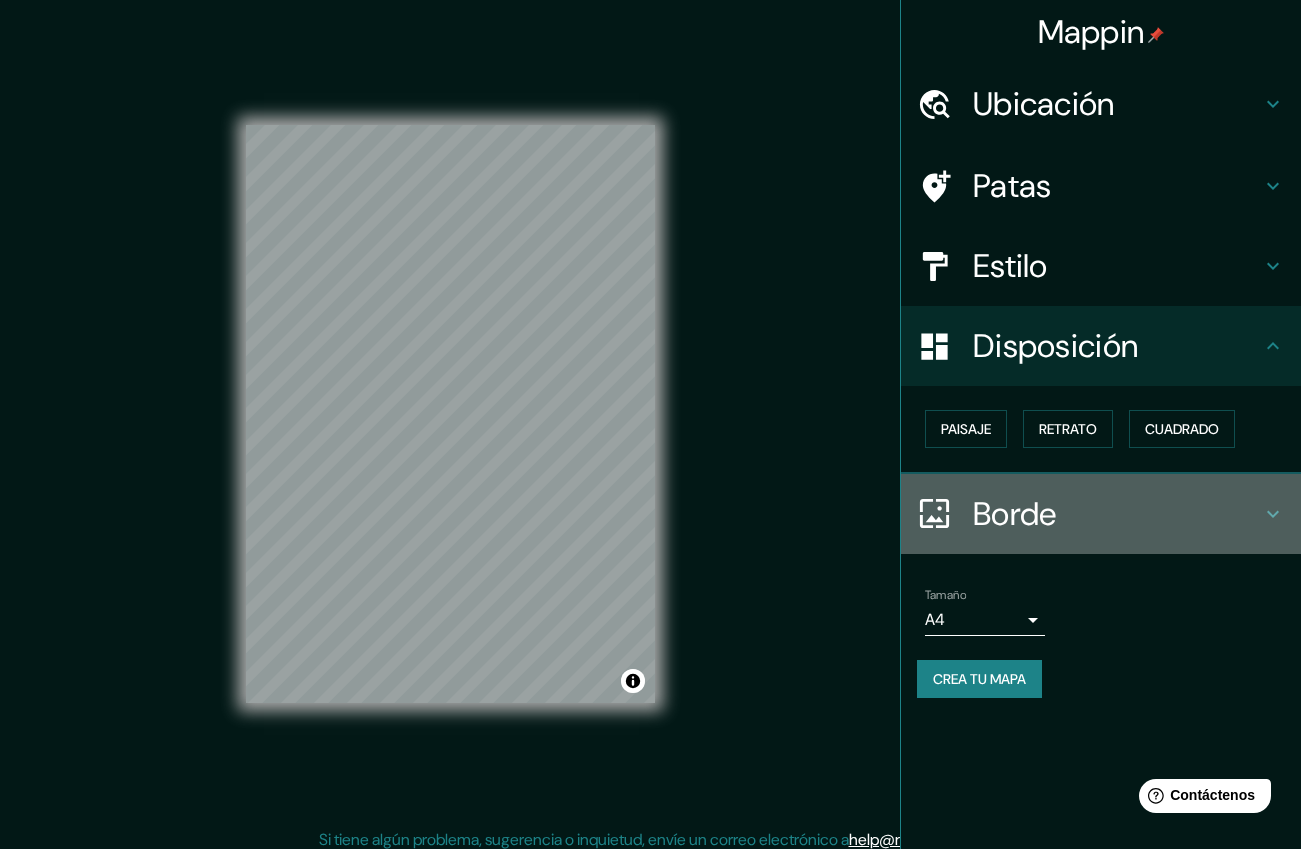 click on "Borde" at bounding box center [1015, 514] 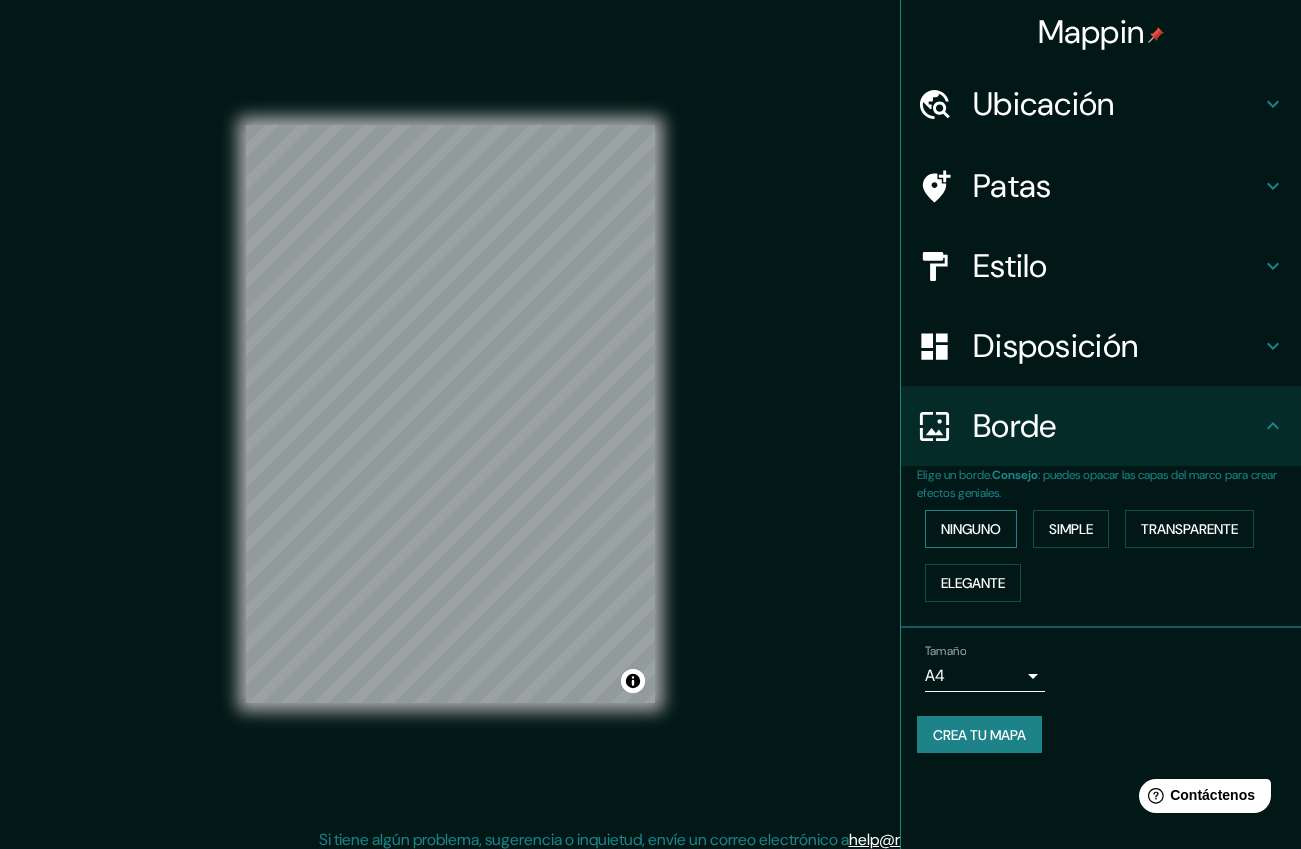 click on "Ninguno" at bounding box center [971, 529] 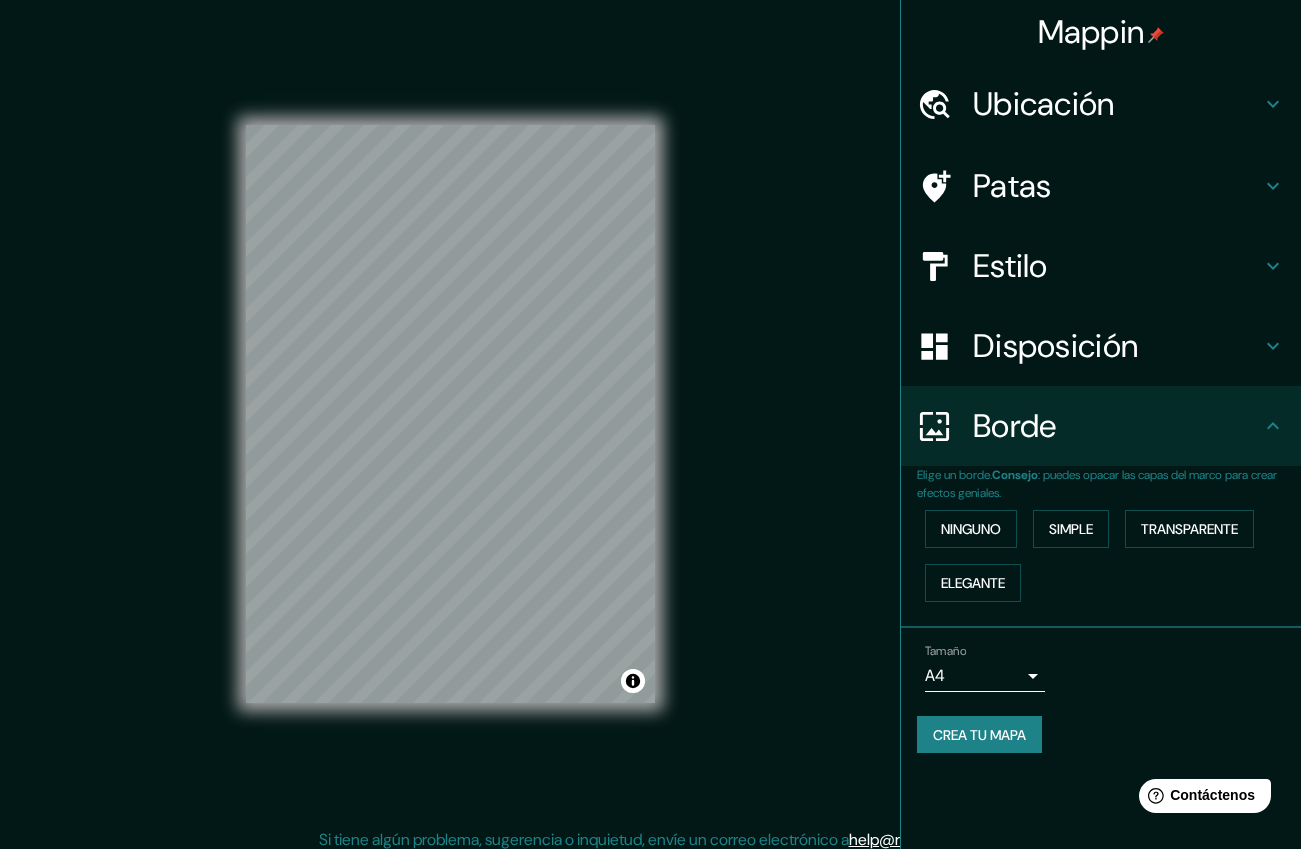 click on "Estilo" at bounding box center (1010, 266) 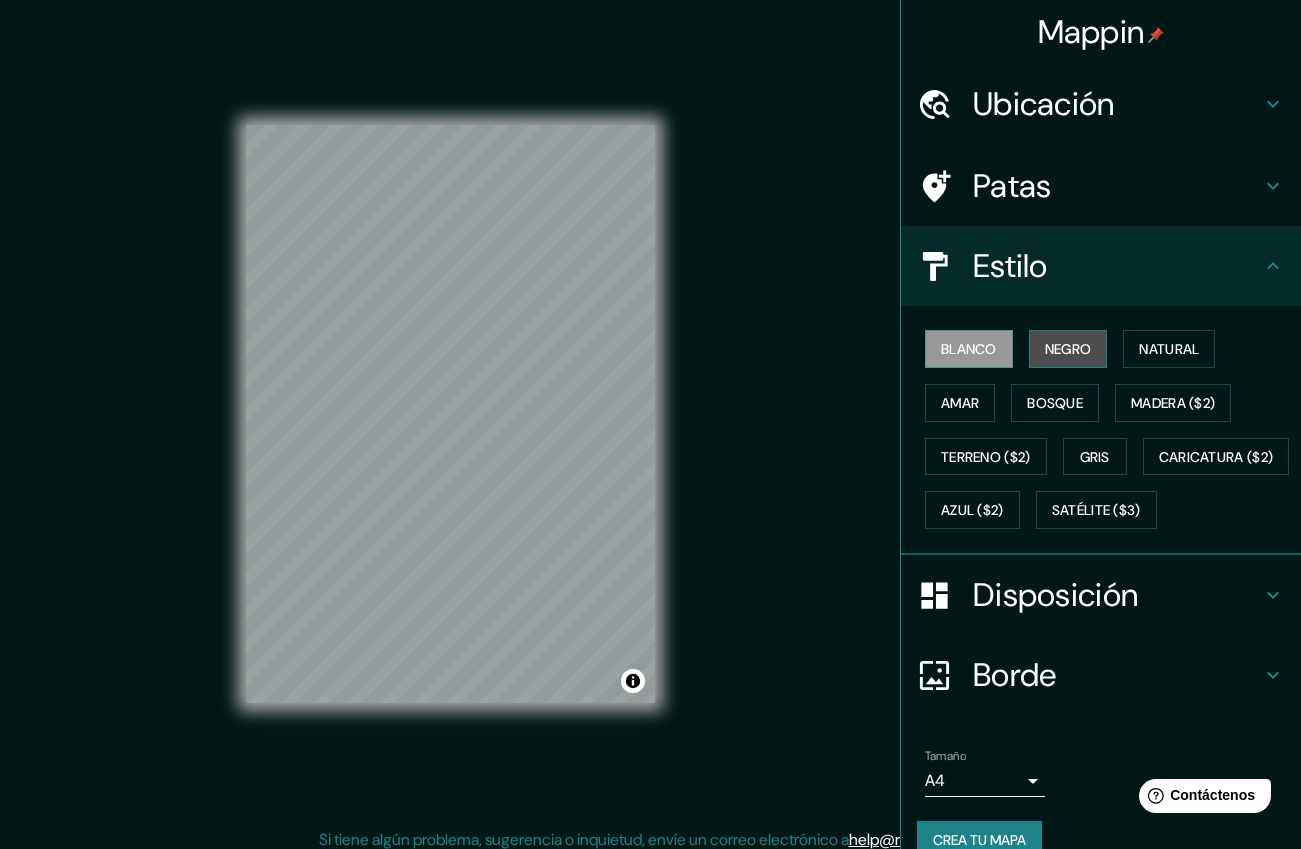 click on "Negro" at bounding box center [1068, 349] 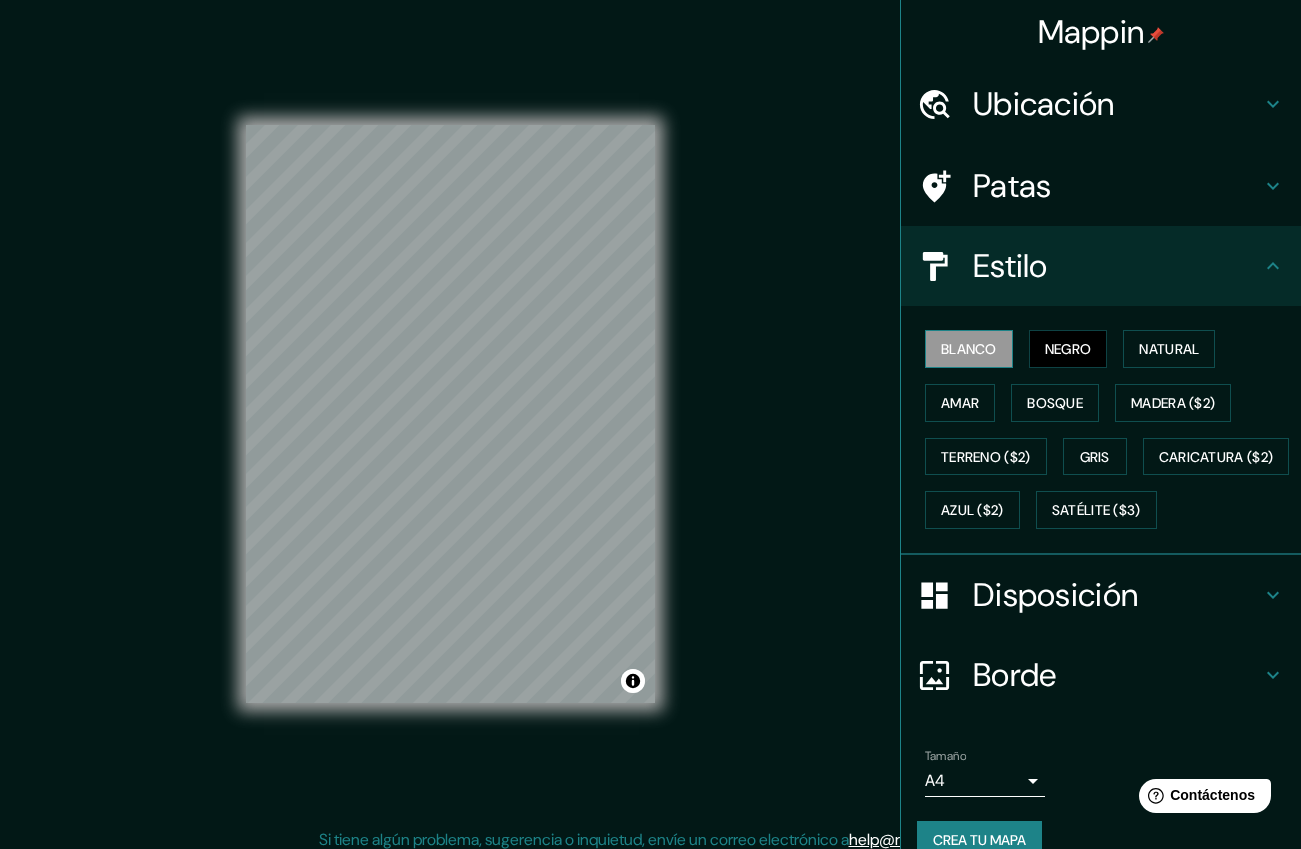 click on "Blanco" at bounding box center (969, 349) 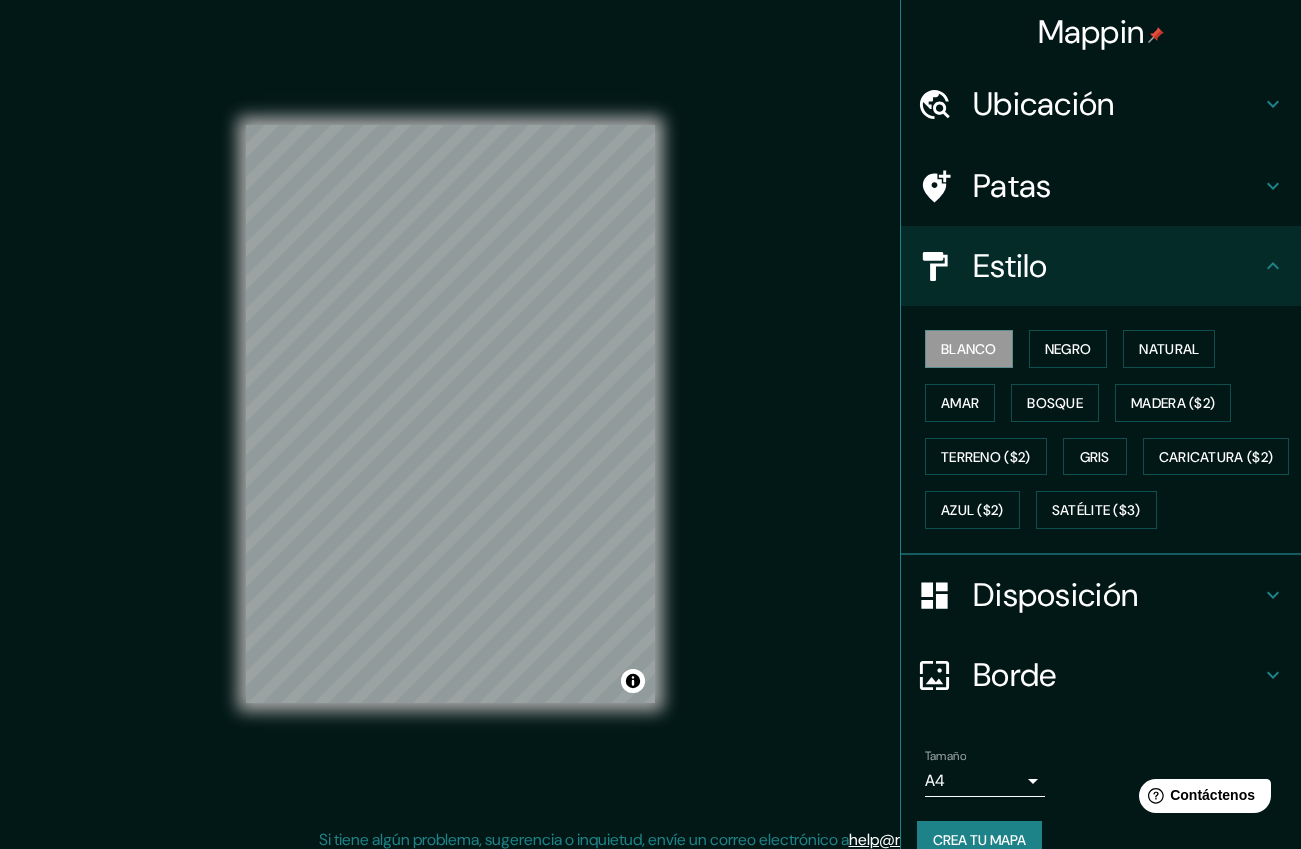 click on "Mappin Ubicación [STREET], [DEPARTMENT], [COUNTRY] Patas Estilo Blanco Negro Natural Amar Bosque Madera ($2) Terreno ($2) Gris Caricatura ($2) Azul ($2) Satélite ($3) Disposición Borde Elige un borde.  Consejo  : puedes opacar las capas del marco para crear efectos geniales. Ninguno Simple Transparente Elegante Tamaño A4 single Crea tu mapa © Mapbox   © OpenStreetMap   Improve this map Si tiene algún problema, sugerencia o inquietud, envíe un correo electrónico a  help@example.com  .   . ." at bounding box center (650, 430) 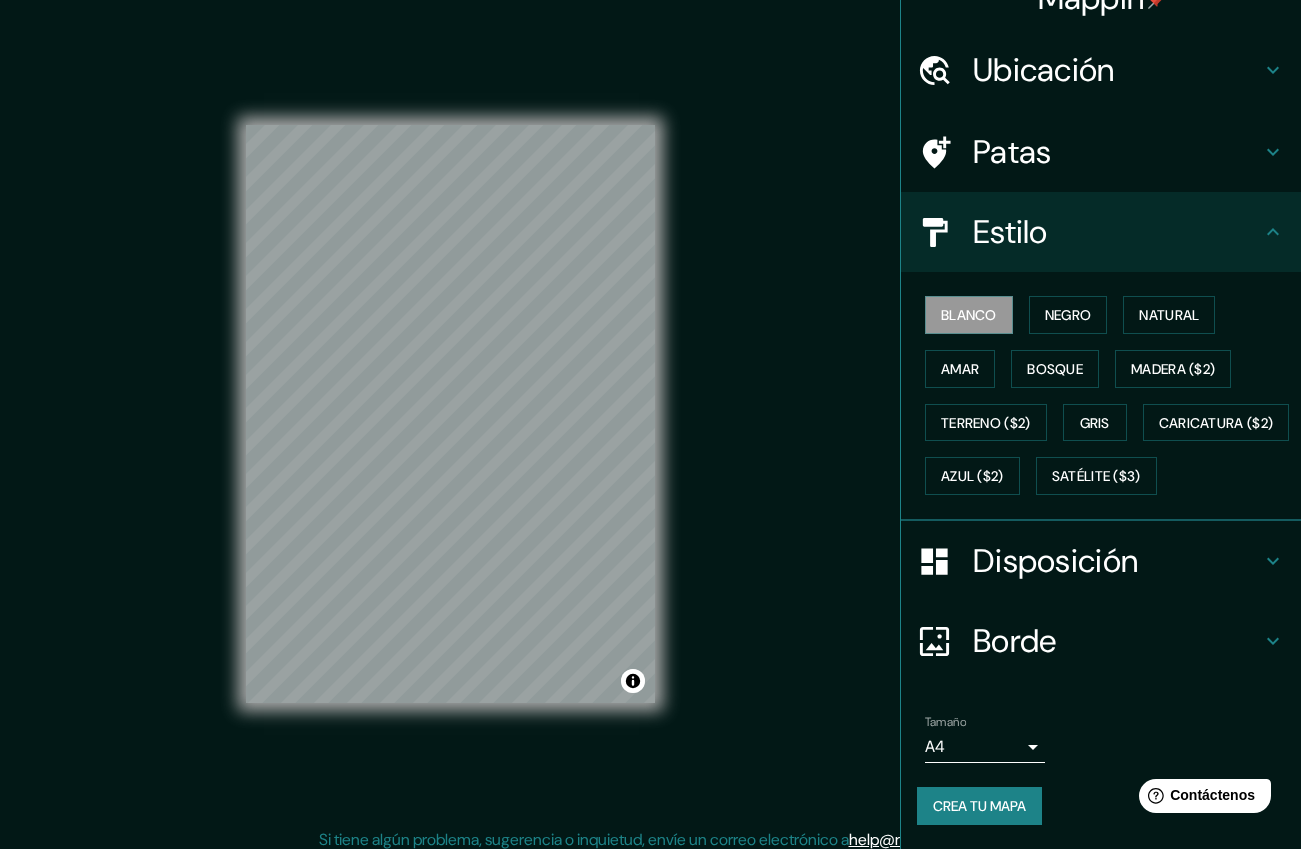 scroll, scrollTop: 11, scrollLeft: 0, axis: vertical 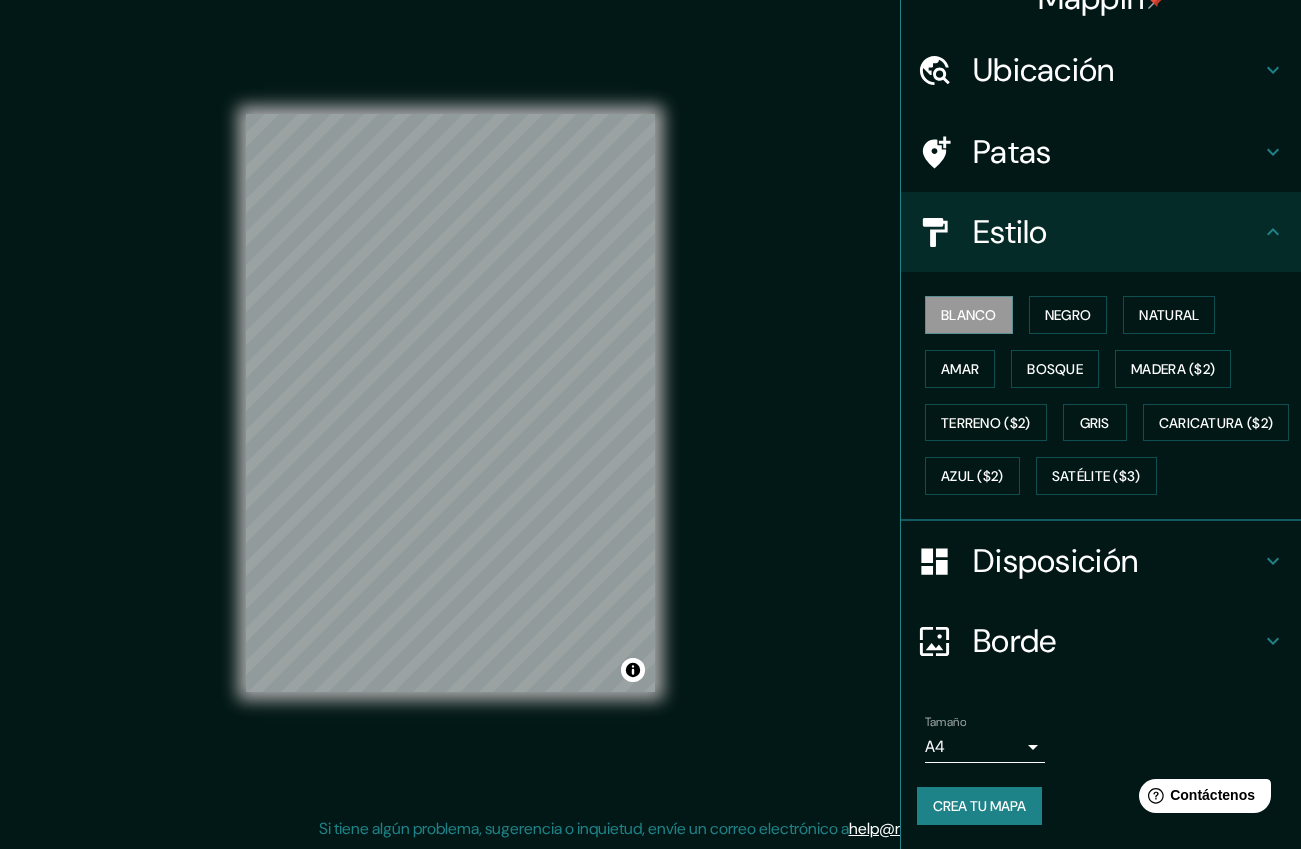 click on "Mappin Ubicación [STREET], [DEPARTMENT], [COUNTRY] Patas Estilo Blanco Negro Natural Amar Bosque Madera ($2) Terreno ($2) Gris Caricatura ($2) Azul ($2) Satélite ($3) Disposición Borde Elige un borde.  Consejo  : puedes opacar las capas del marco para crear efectos geniales. Ninguno Simple Transparente Elegante Tamaño A4 single Crea tu mapa © Mapbox   © OpenStreetMap   Improve this map Si tiene algún problema, sugerencia o inquietud, envíe un correo electrónico a  help@example.com  .   . . Texto original Valora esta traducción Tu opinión servirá para ayudar a mejorar el Traductor de Google" at bounding box center [650, 413] 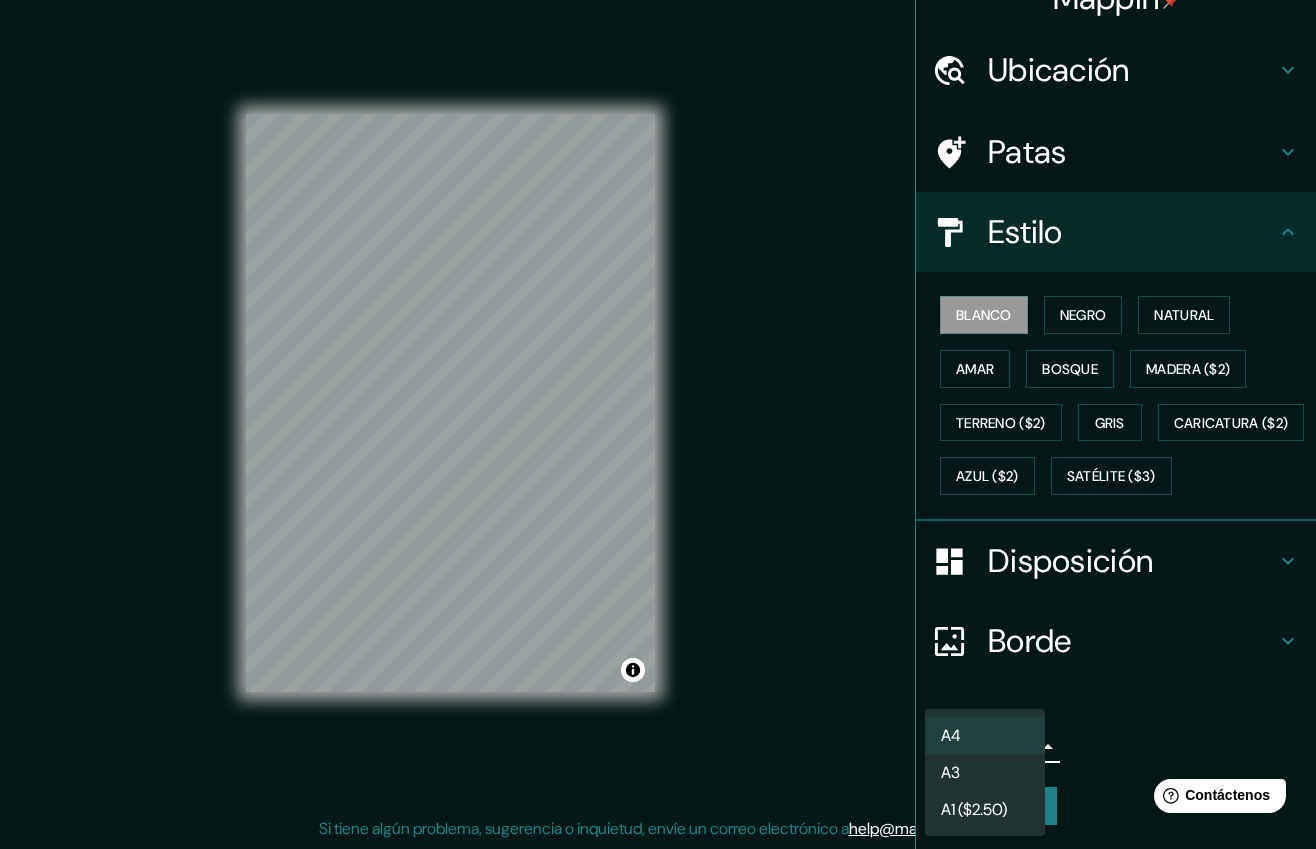 click on "A3" at bounding box center [985, 772] 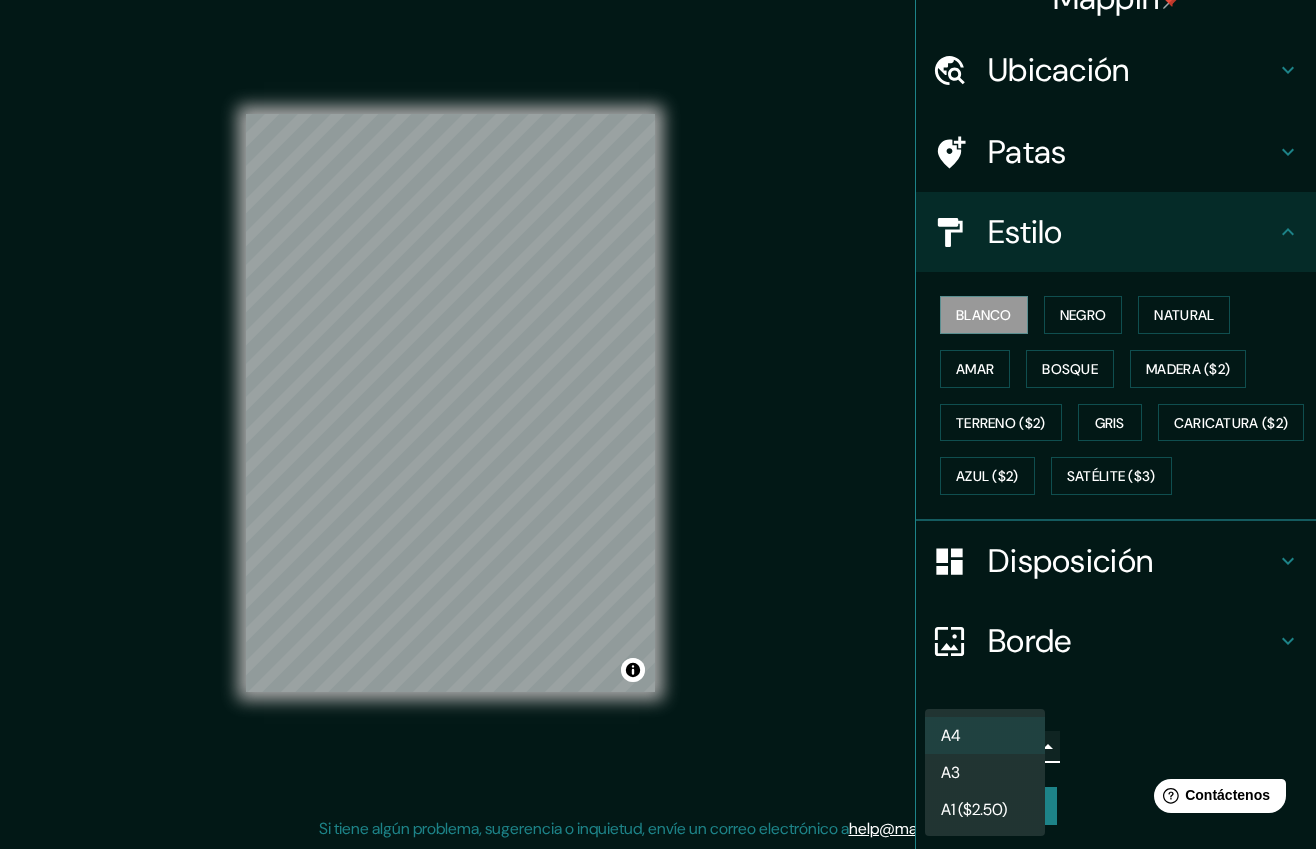 type on "a4" 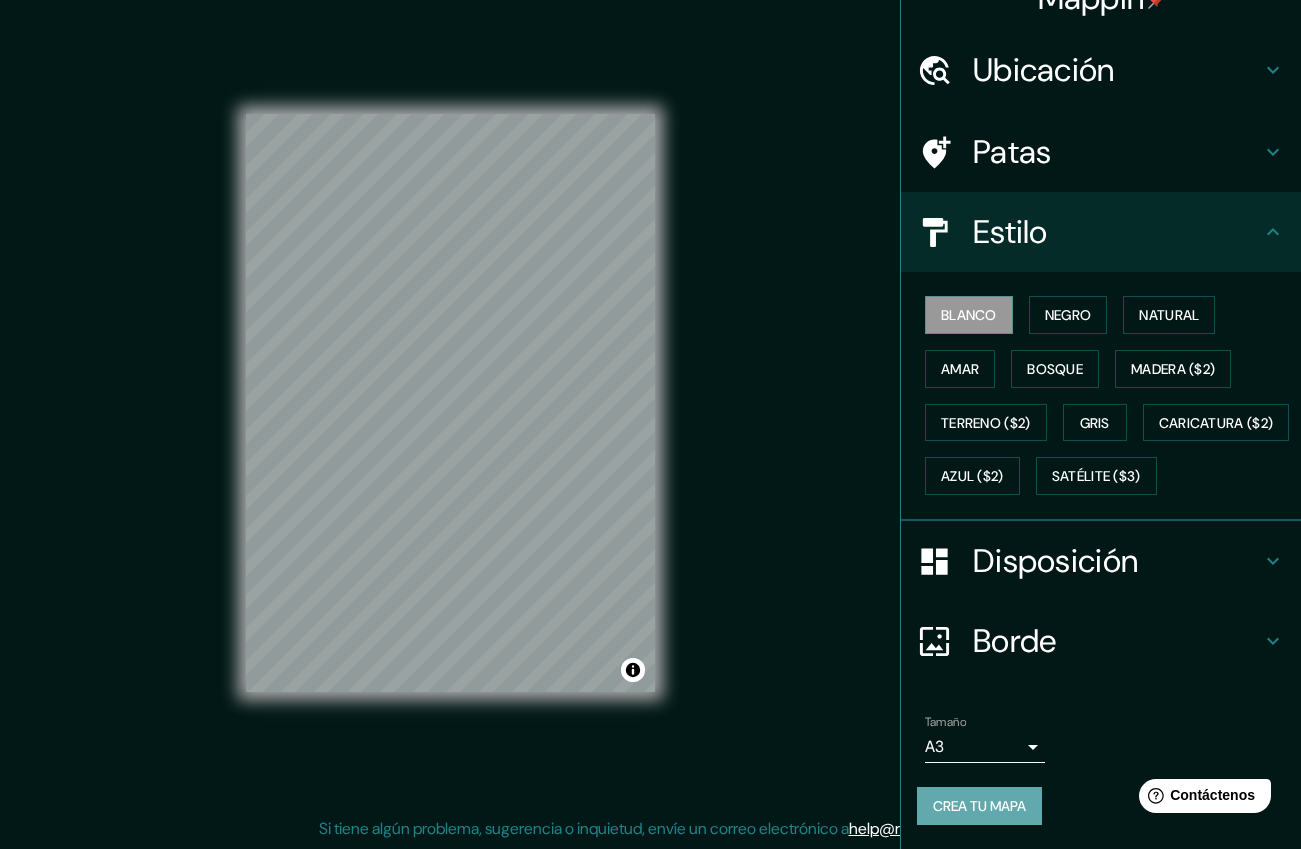 click on "Crea tu mapa" at bounding box center (979, 806) 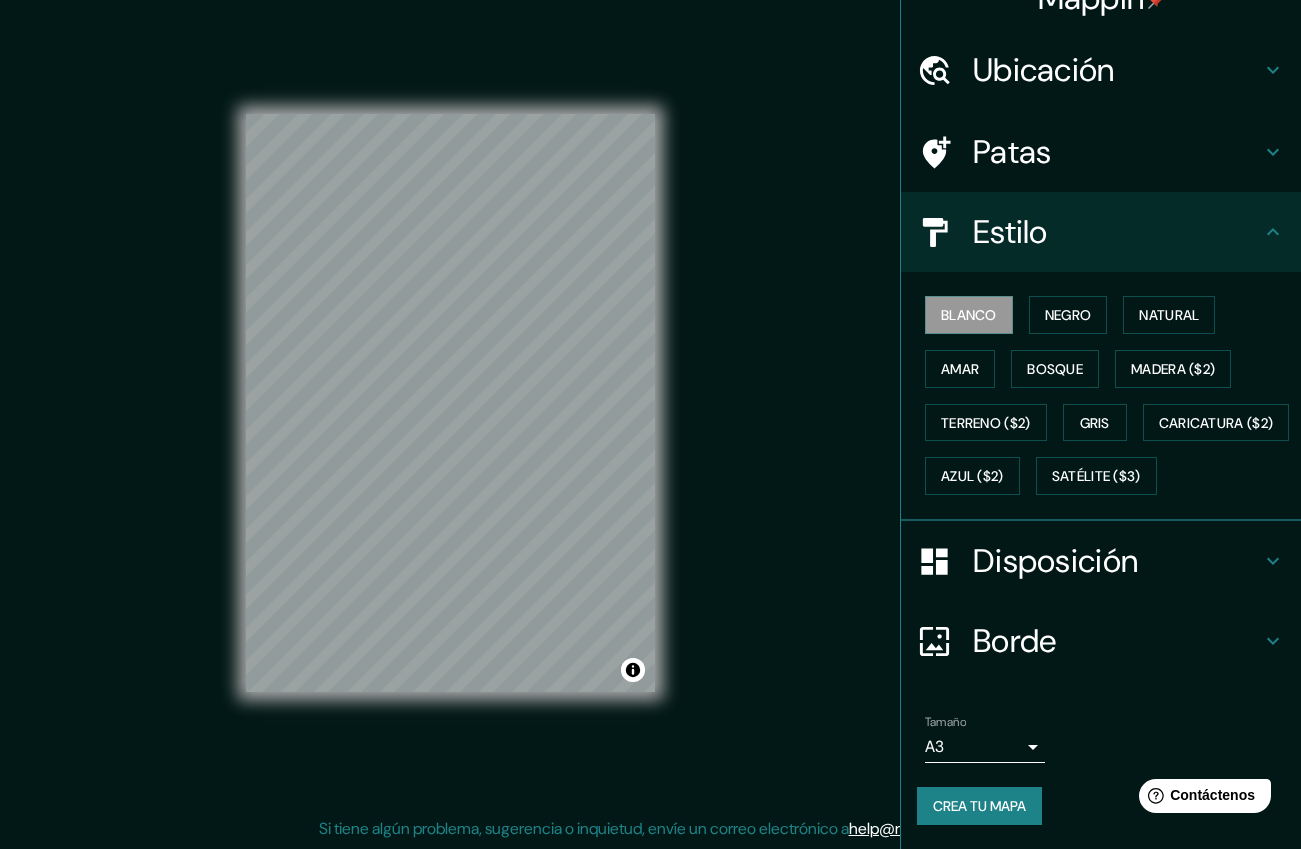 click on "Crea tu mapa" at bounding box center (979, 806) 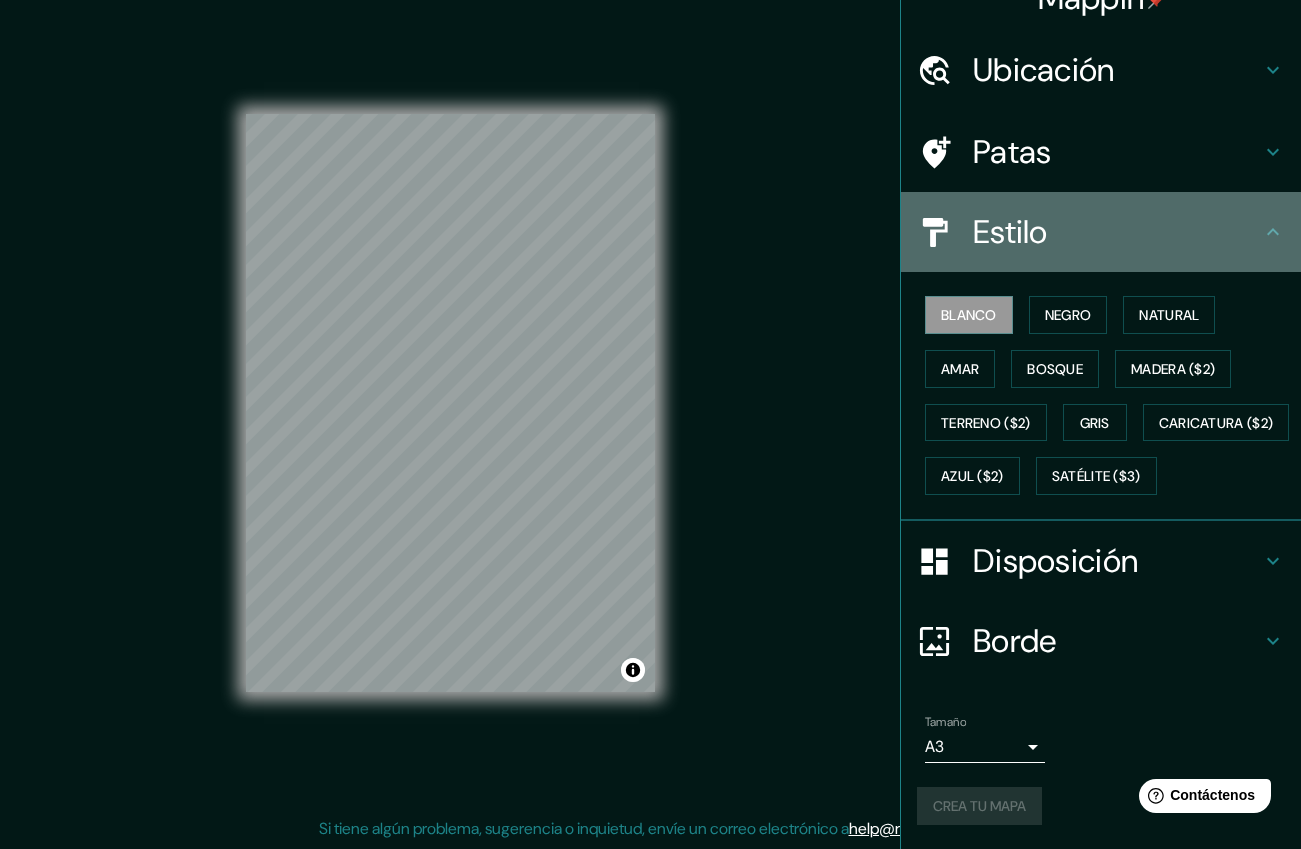click 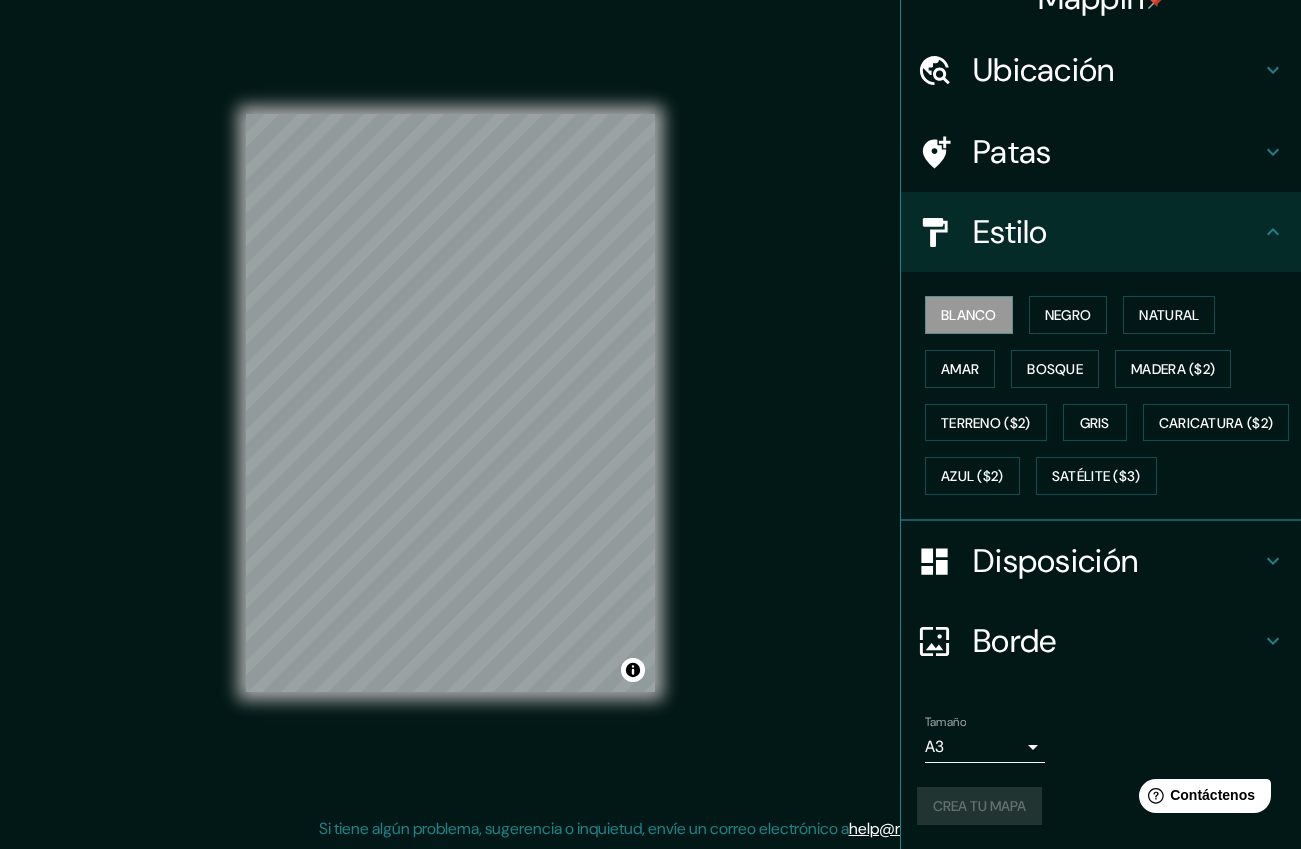 scroll, scrollTop: 0, scrollLeft: 0, axis: both 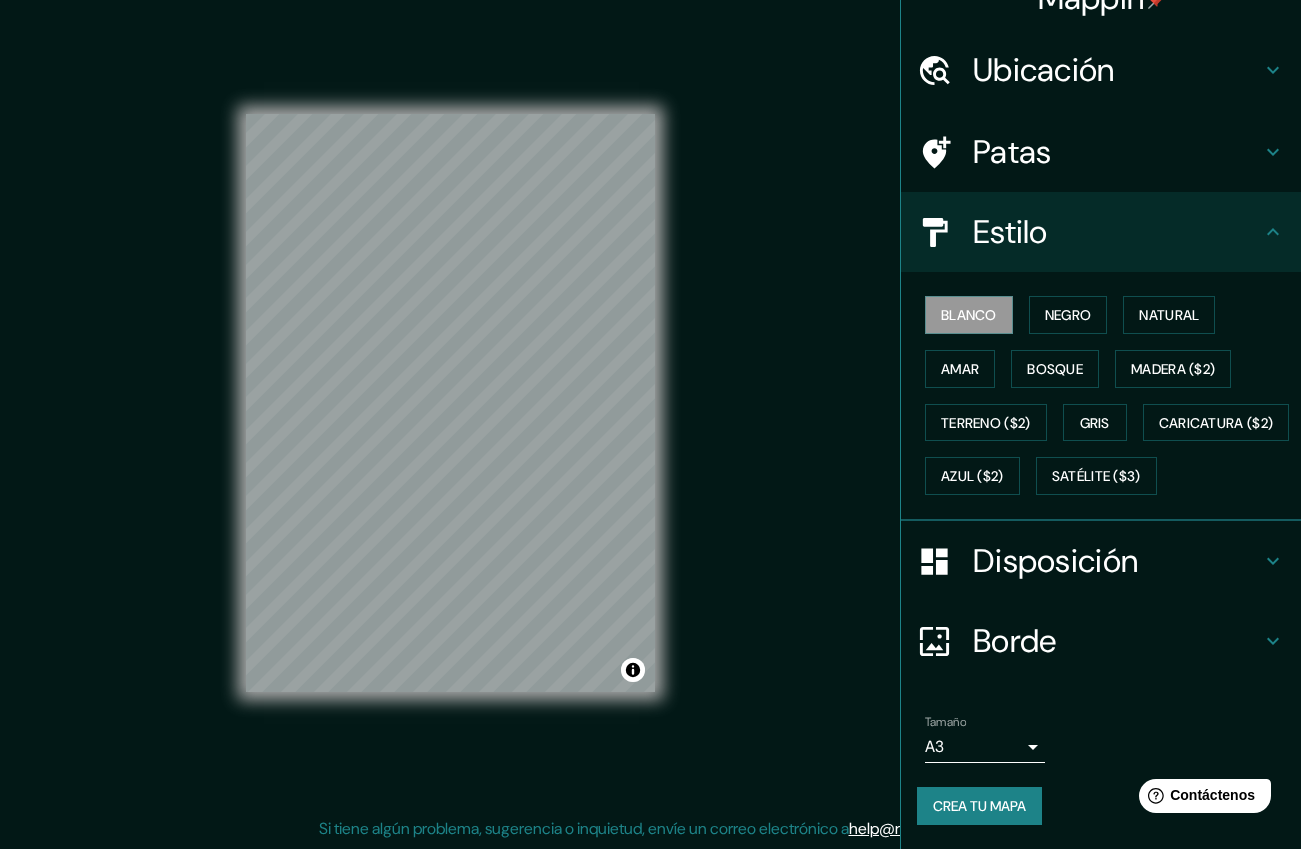 click on "Crea tu mapa" at bounding box center (979, 806) 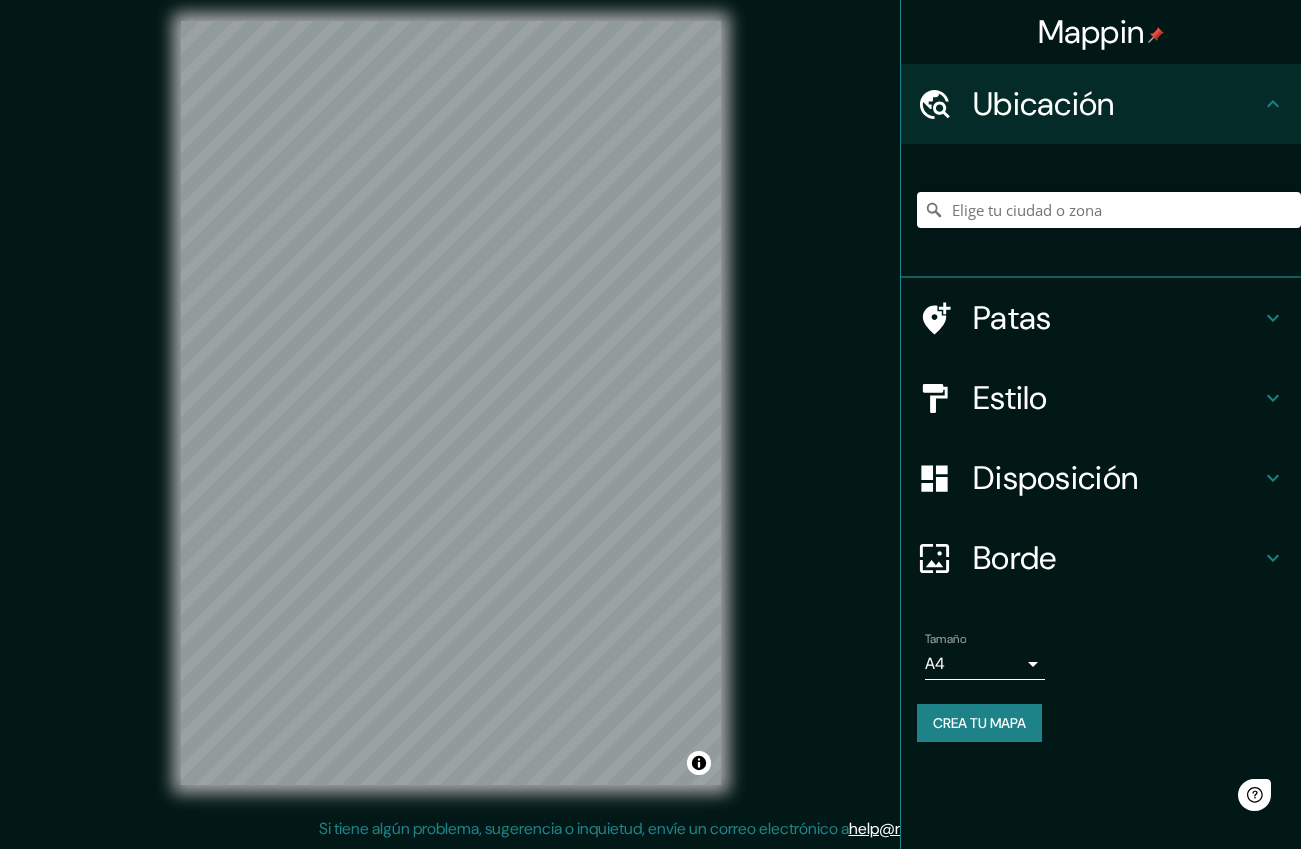 scroll, scrollTop: 0, scrollLeft: 0, axis: both 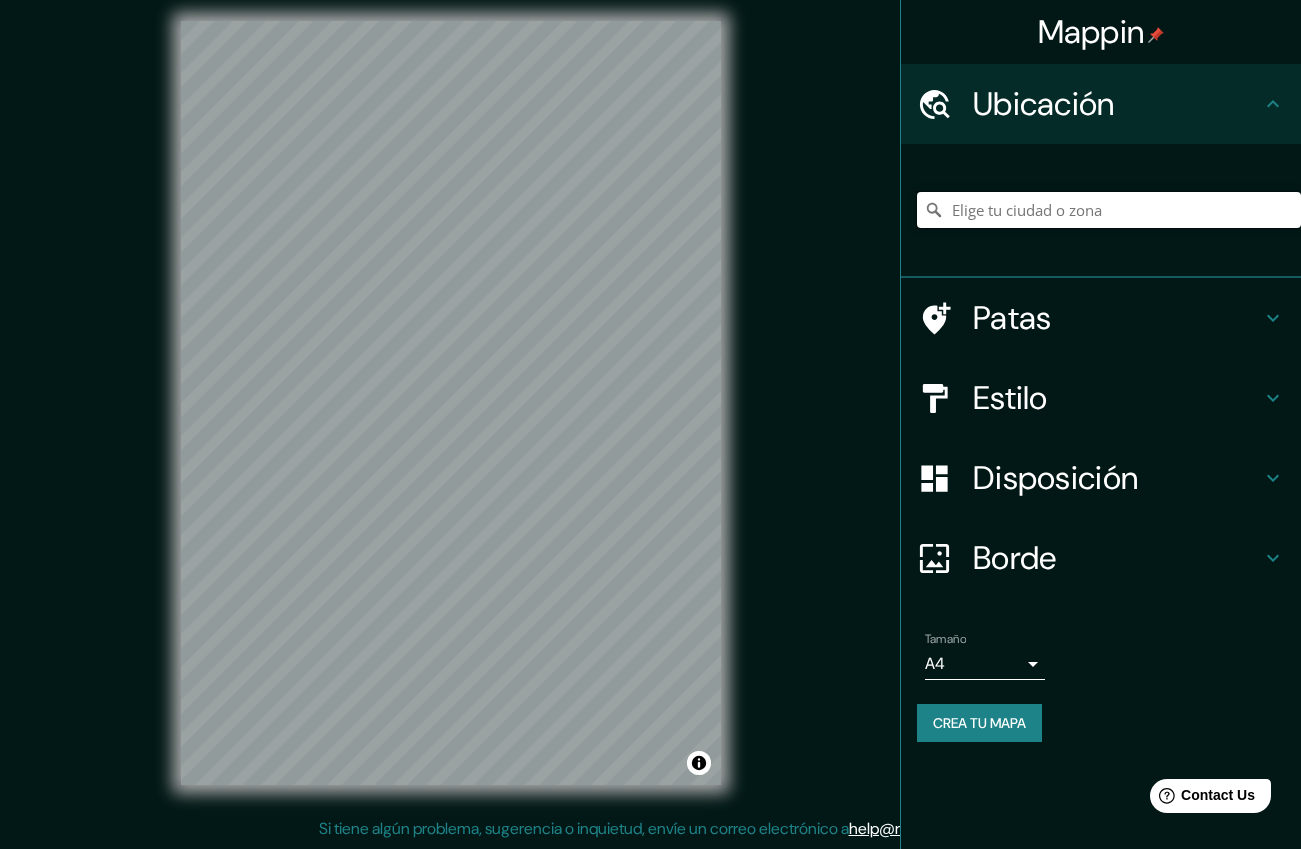 click at bounding box center (1109, 210) 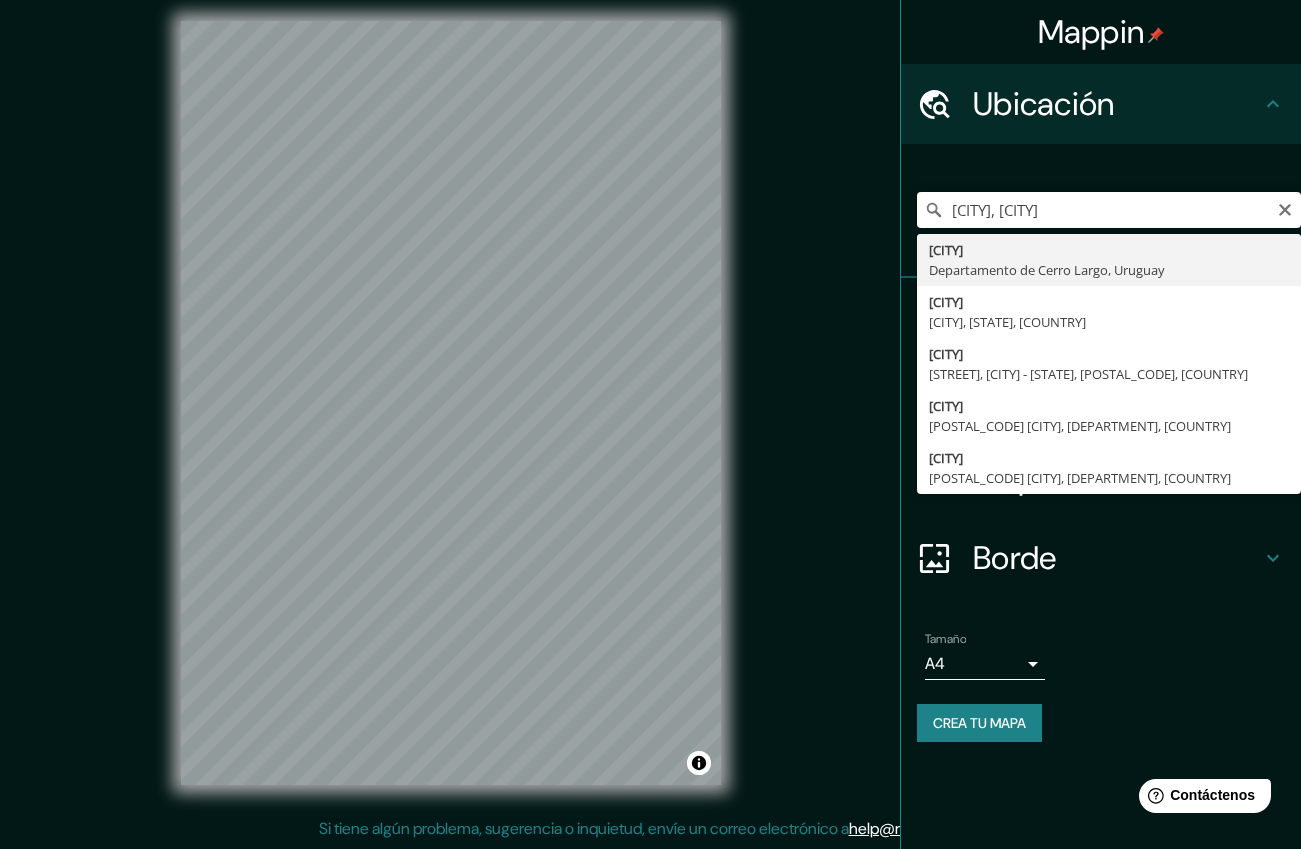 type on "[CITY], [DEPARTMENT], [COUNTRY]" 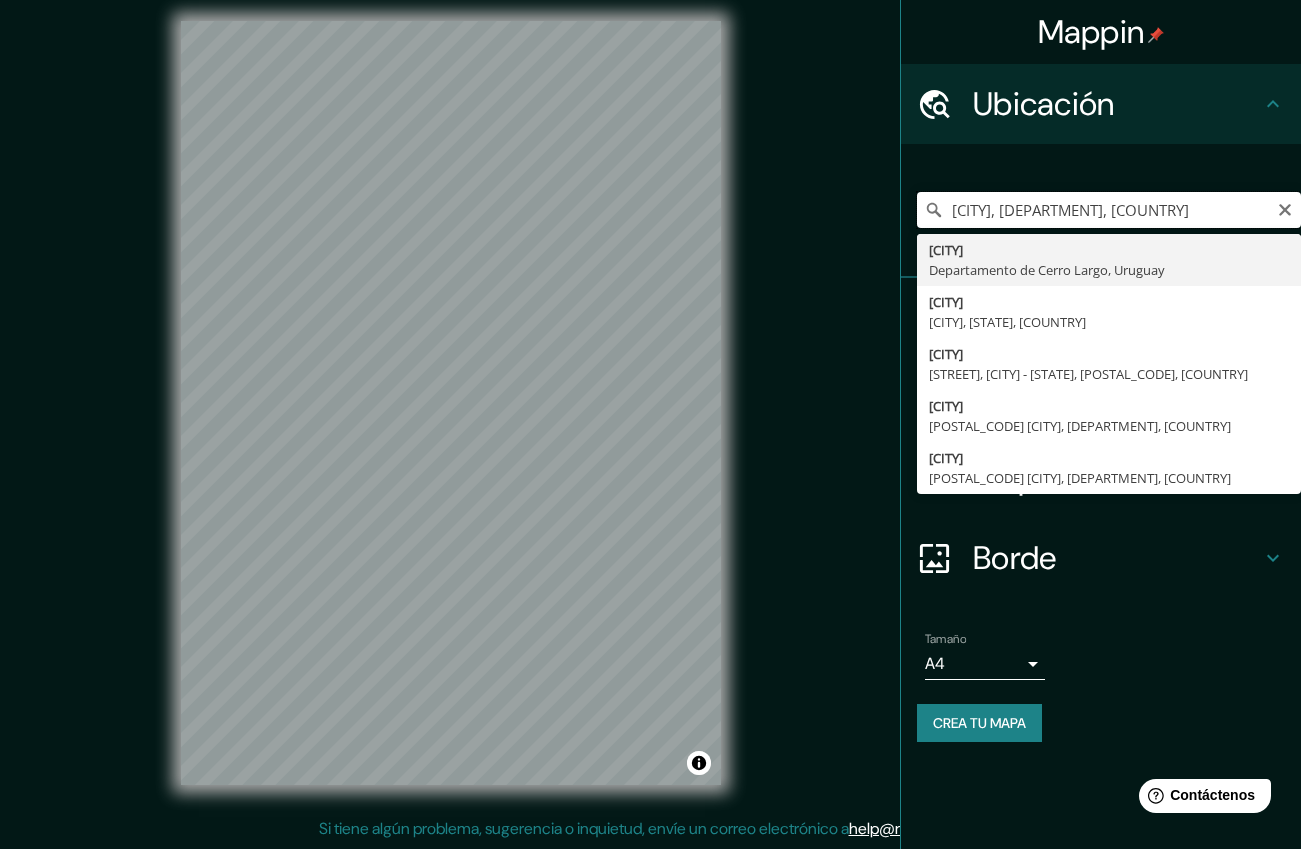 scroll, scrollTop: 0, scrollLeft: 0, axis: both 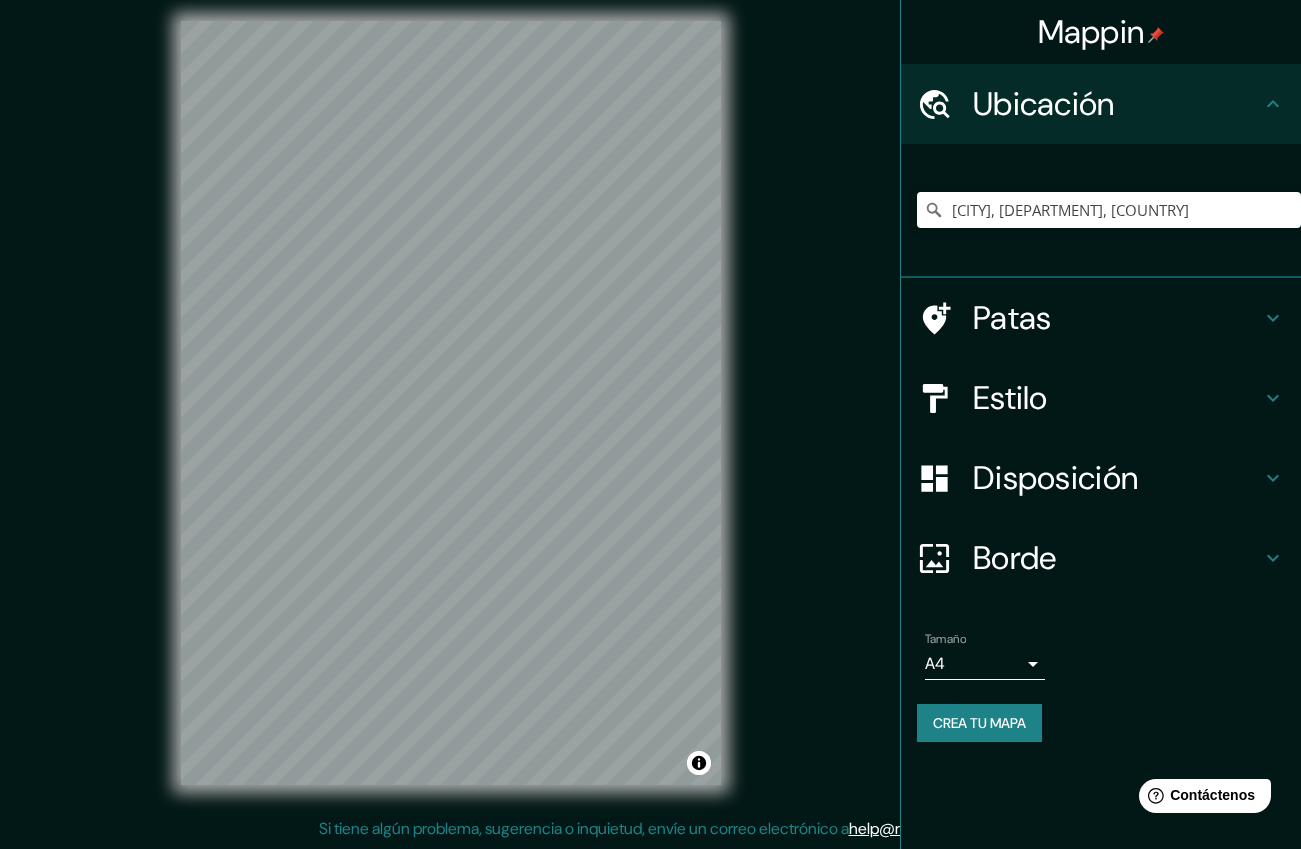 click on "Mappin Ubicación Río Branco, Departamento de Cerro Largo, Uruguay Patas Estilo Disposición Borde Elige un borde.  Consejo  : puedes opacar las capas del marco para crear efectos geniales. Ninguno Simple Transparente Elegante Tamaño A4 single Crea tu mapa © Mapbox    © OpenStreetMap    Mejorar este mapa Si tiene algún problema, sugerencia o inquietud, envíe un correo electrónico a  help@mappin.pro  .   . . Texto original Valora esta traducción Tu opinión servirá para ayudar a mejorar el Traductor de Google" at bounding box center [650, 413] 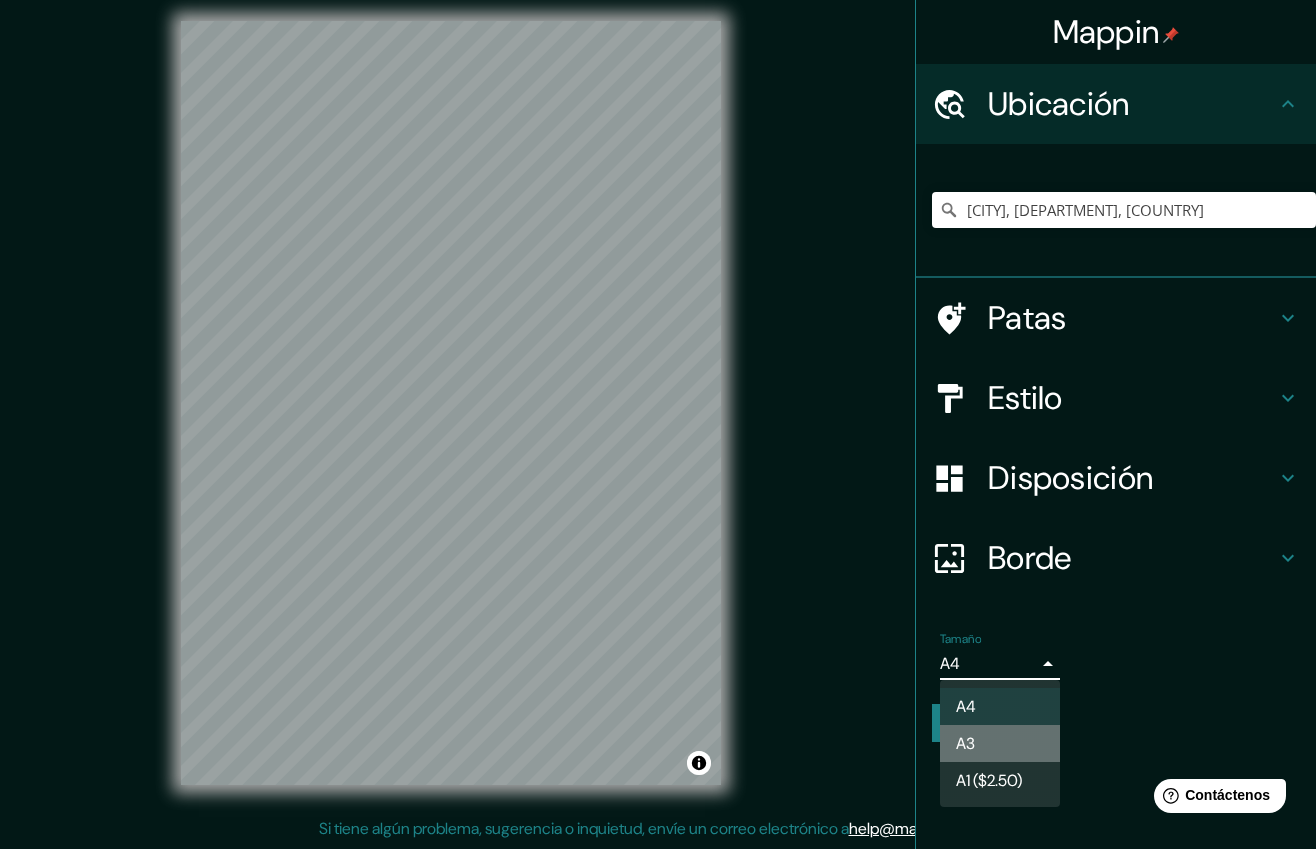 click on "A3" at bounding box center (1000, 743) 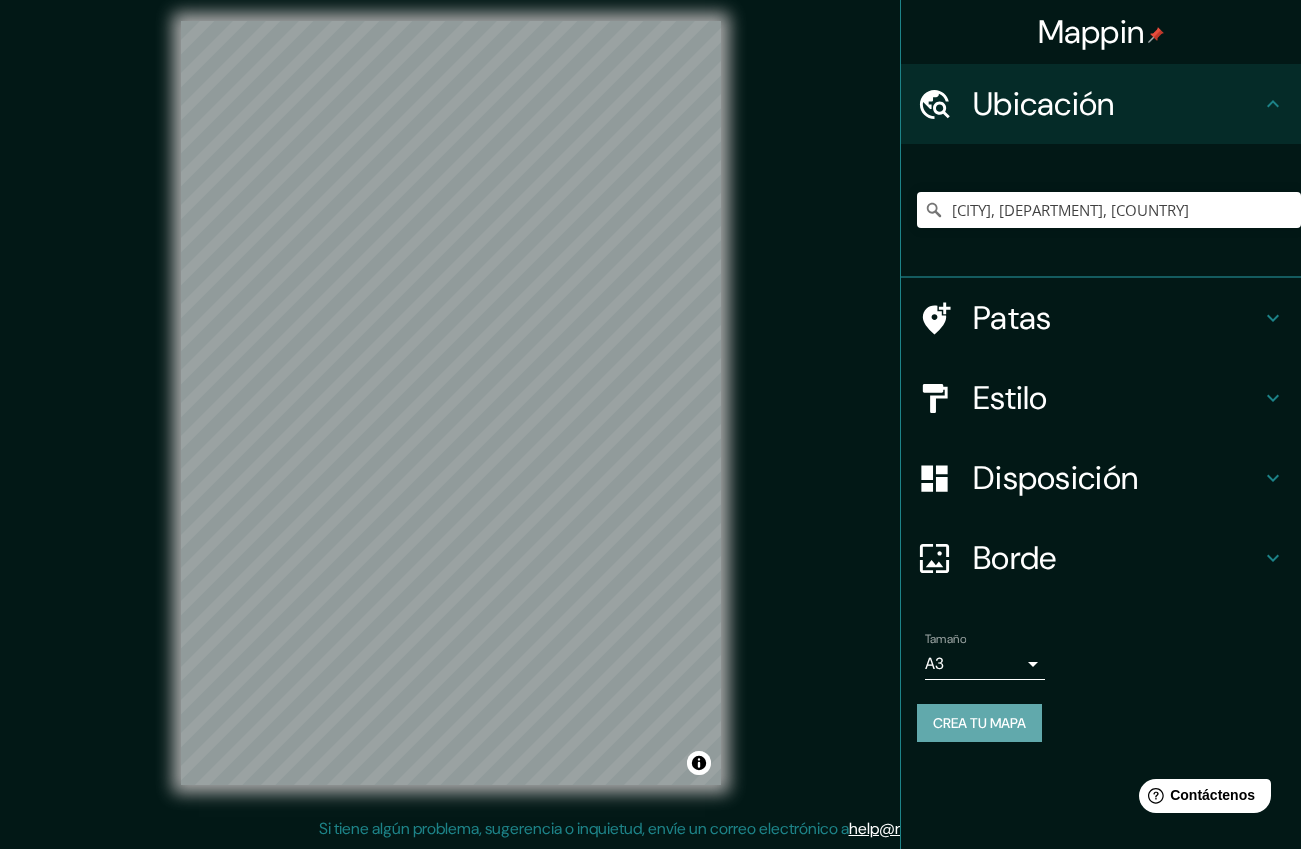 click on "Crea tu mapa" at bounding box center (979, 723) 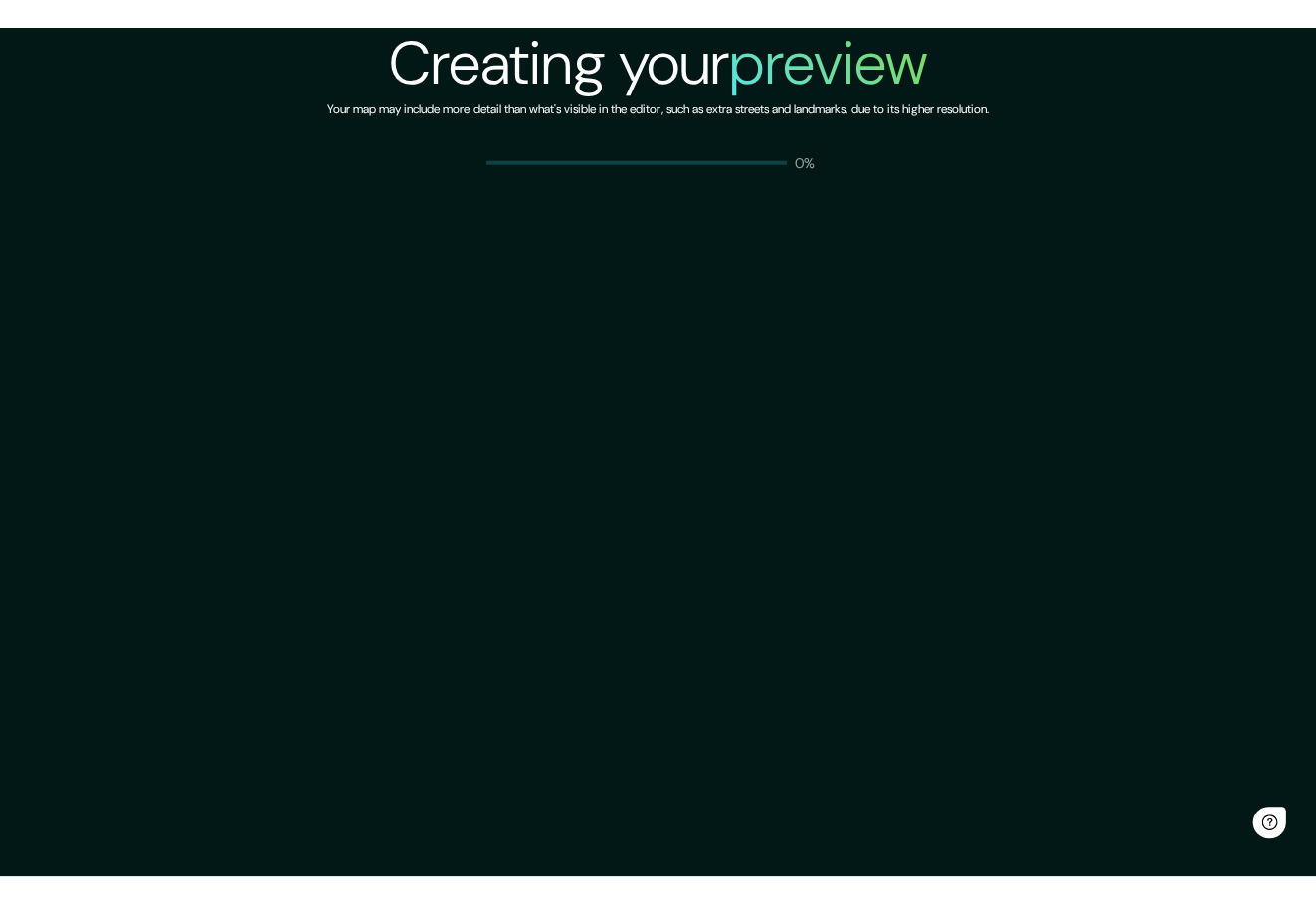 scroll, scrollTop: 0, scrollLeft: 0, axis: both 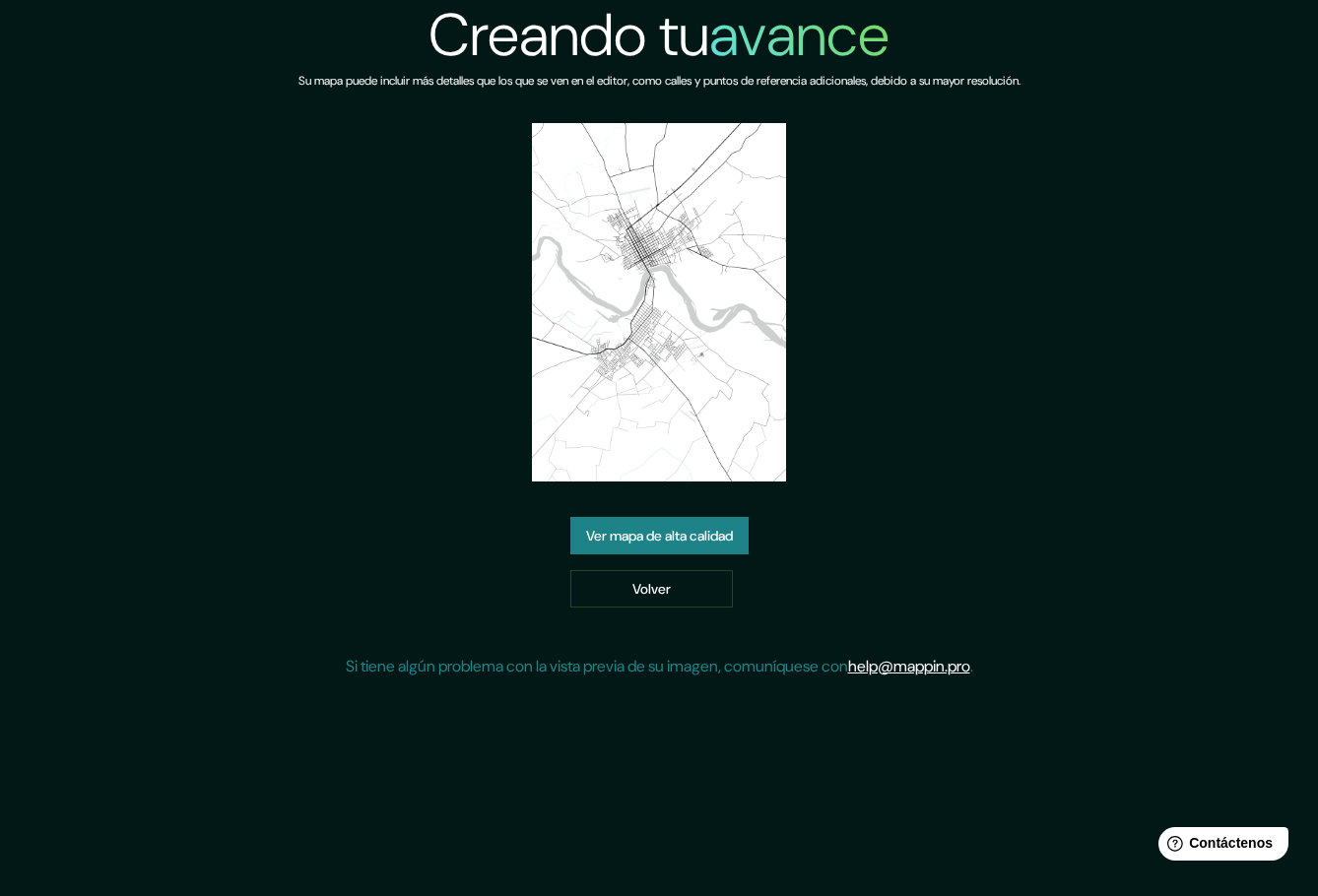 click on "Ver mapa de alta calidad" at bounding box center (659, 536) 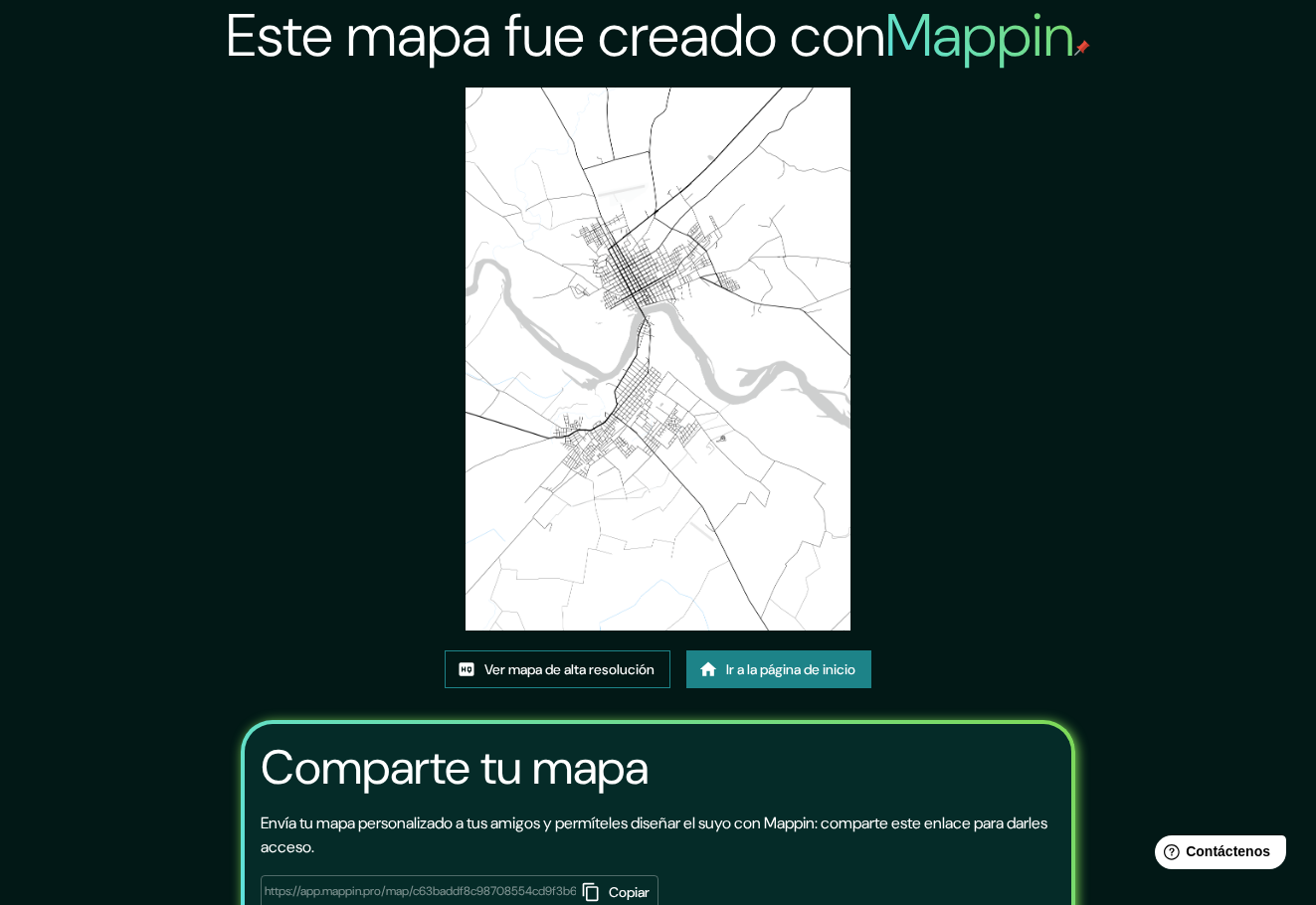 click on "Ver mapa de alta resolución" at bounding box center (569, 669) 